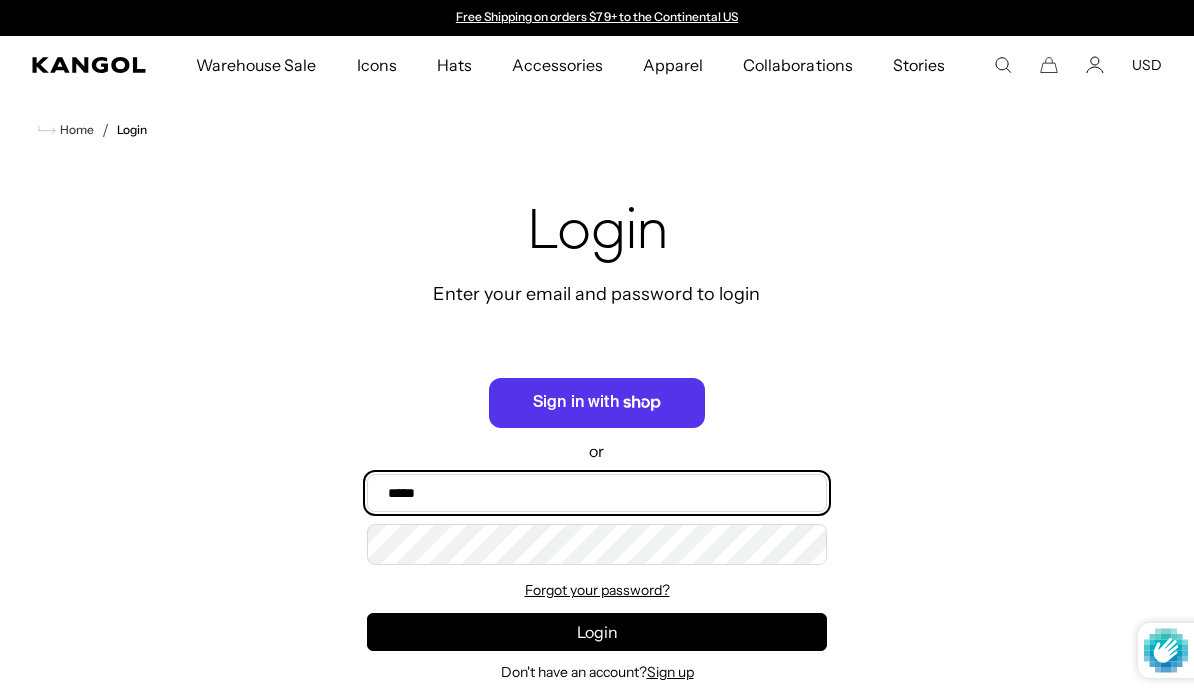 type on "**********" 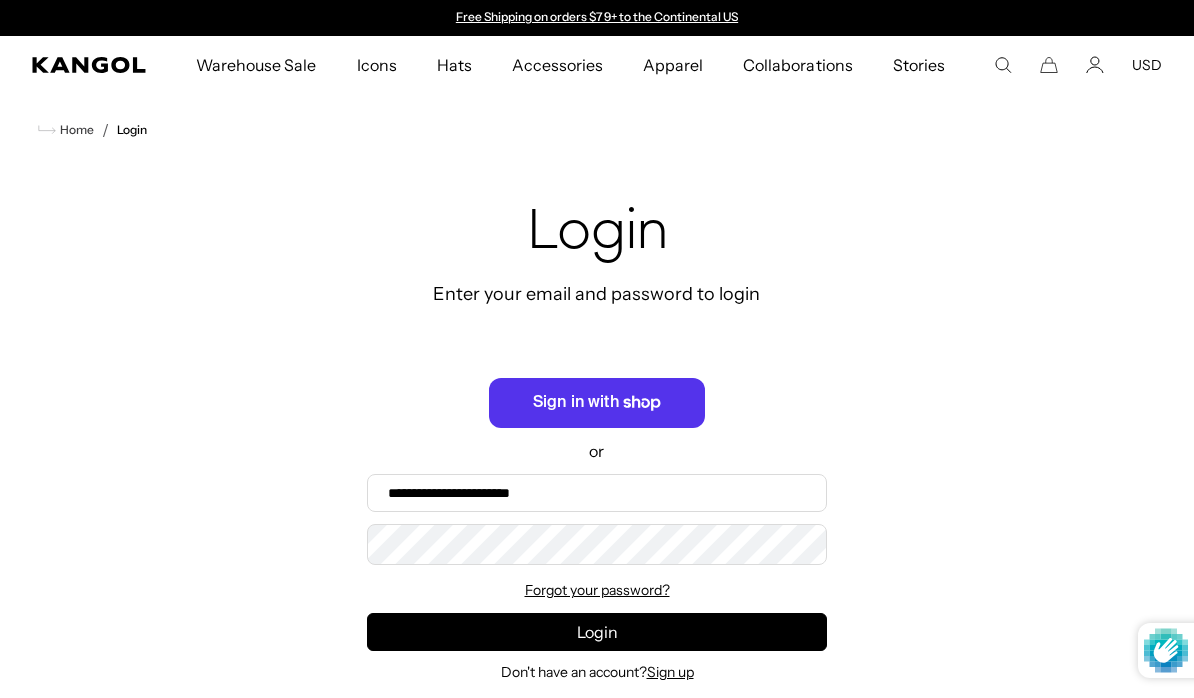 click on "Login" at bounding box center [597, 632] 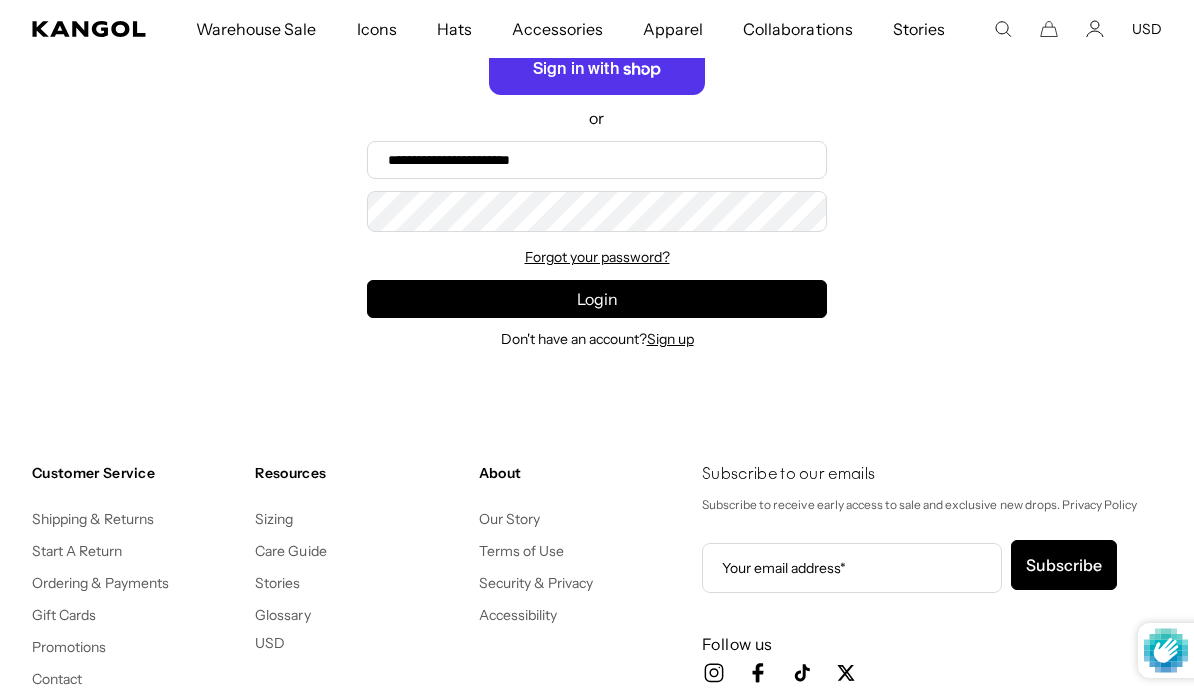 scroll, scrollTop: 333, scrollLeft: 0, axis: vertical 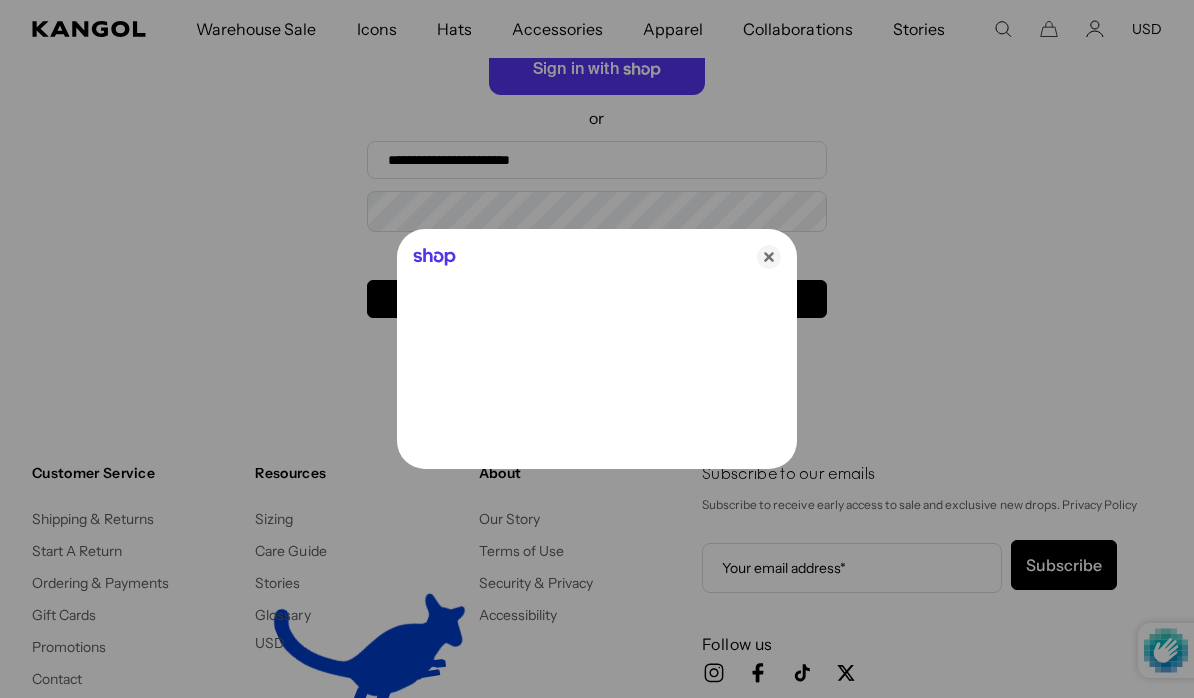 click 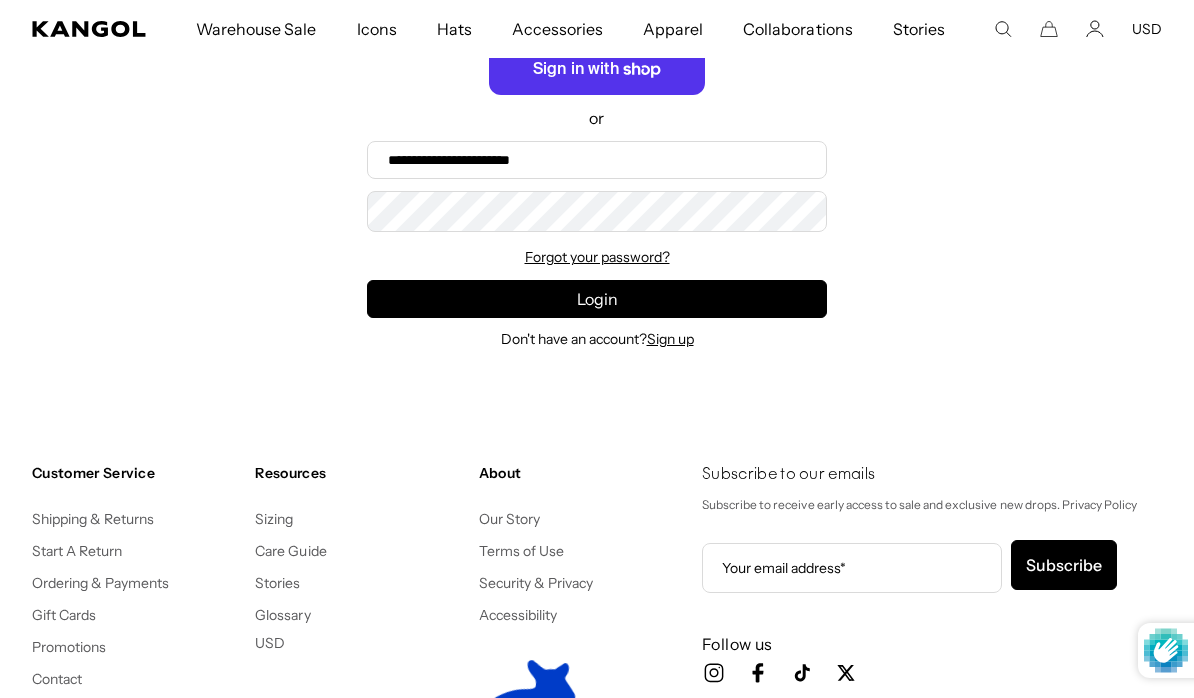 click on "Login" at bounding box center [597, 299] 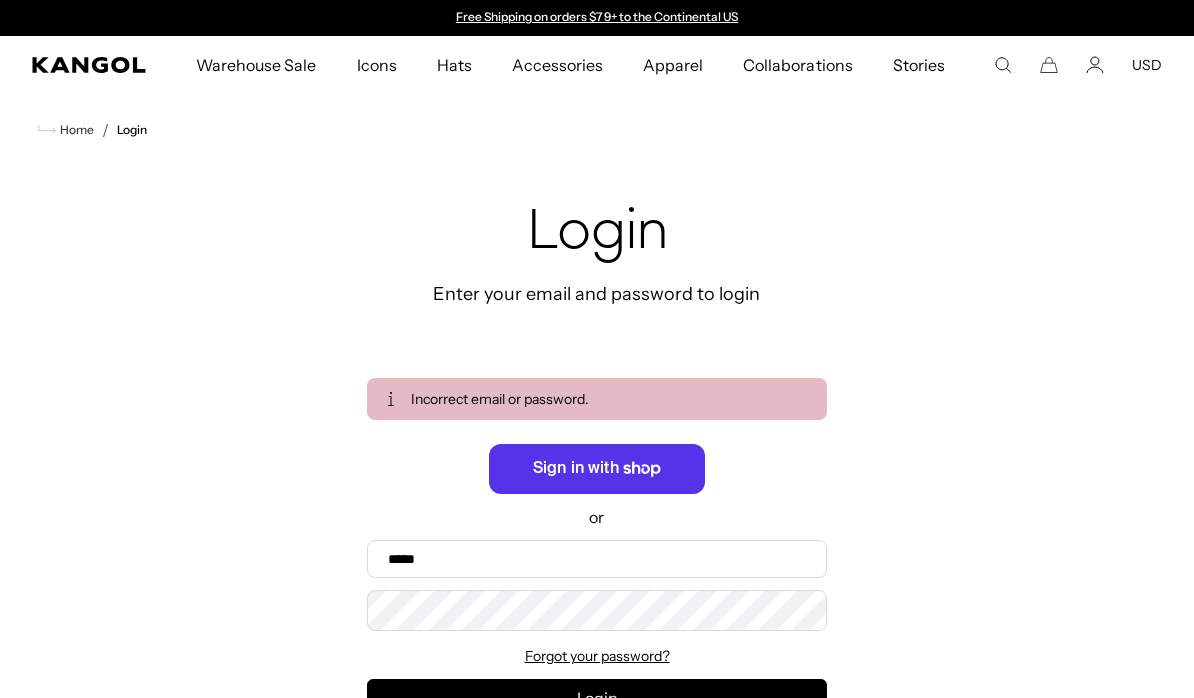 scroll, scrollTop: 399, scrollLeft: 0, axis: vertical 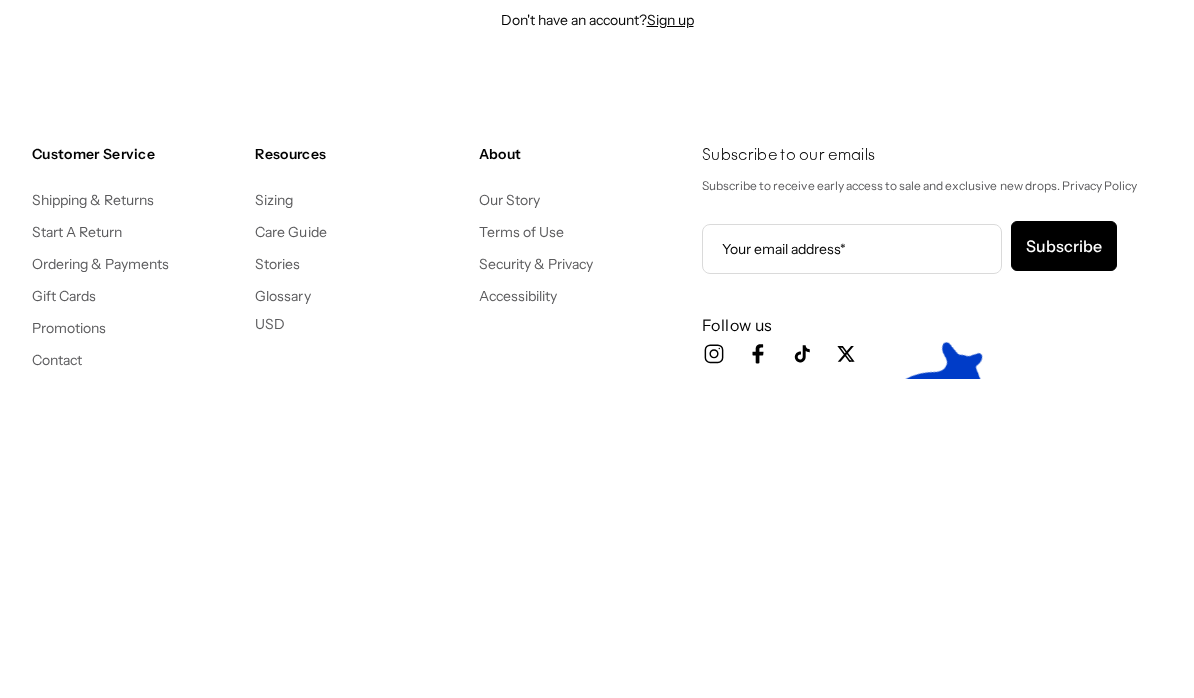 type on "**********" 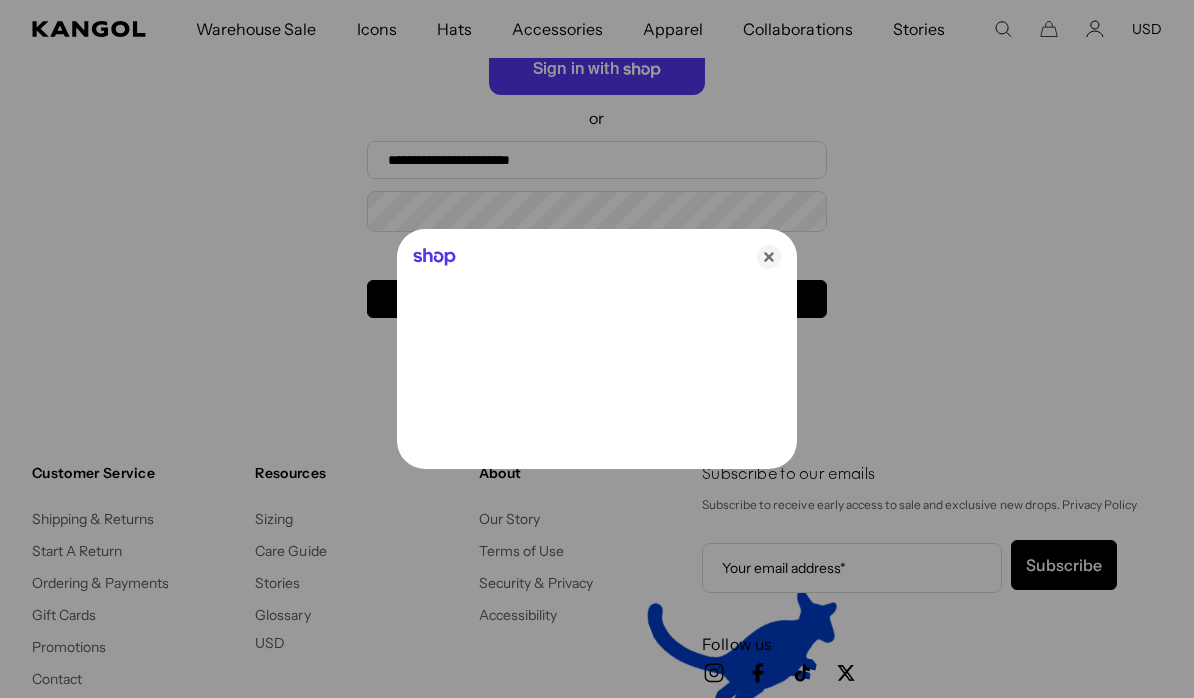 scroll, scrollTop: 0, scrollLeft: 412, axis: horizontal 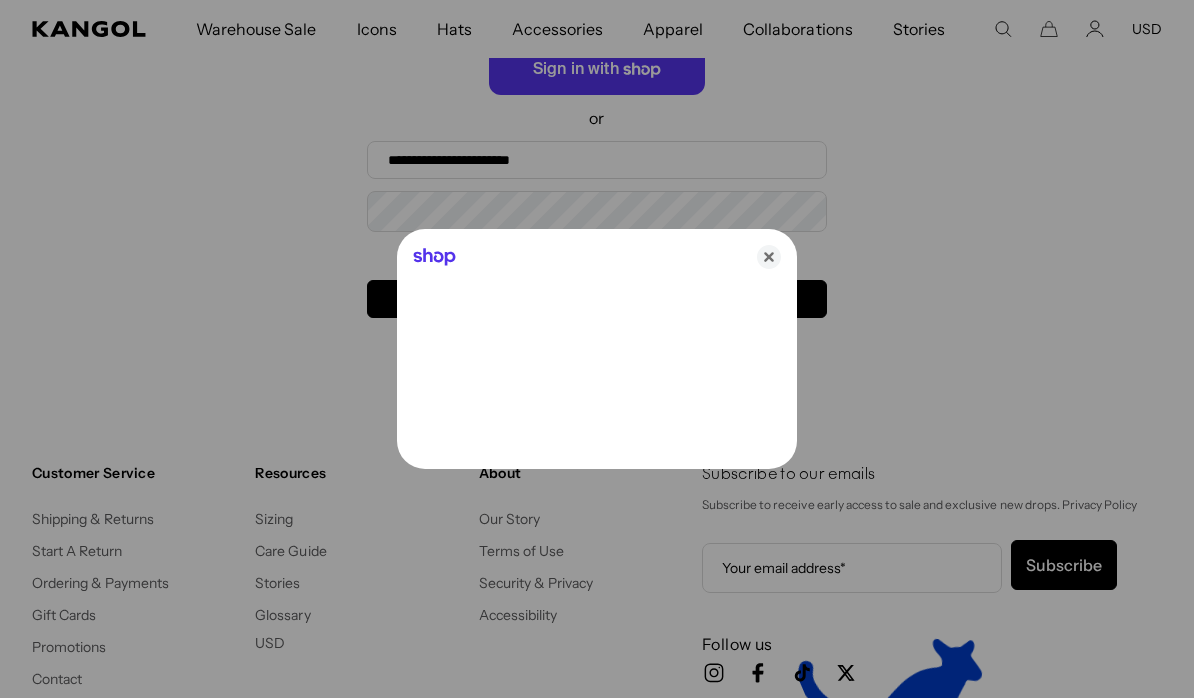 click 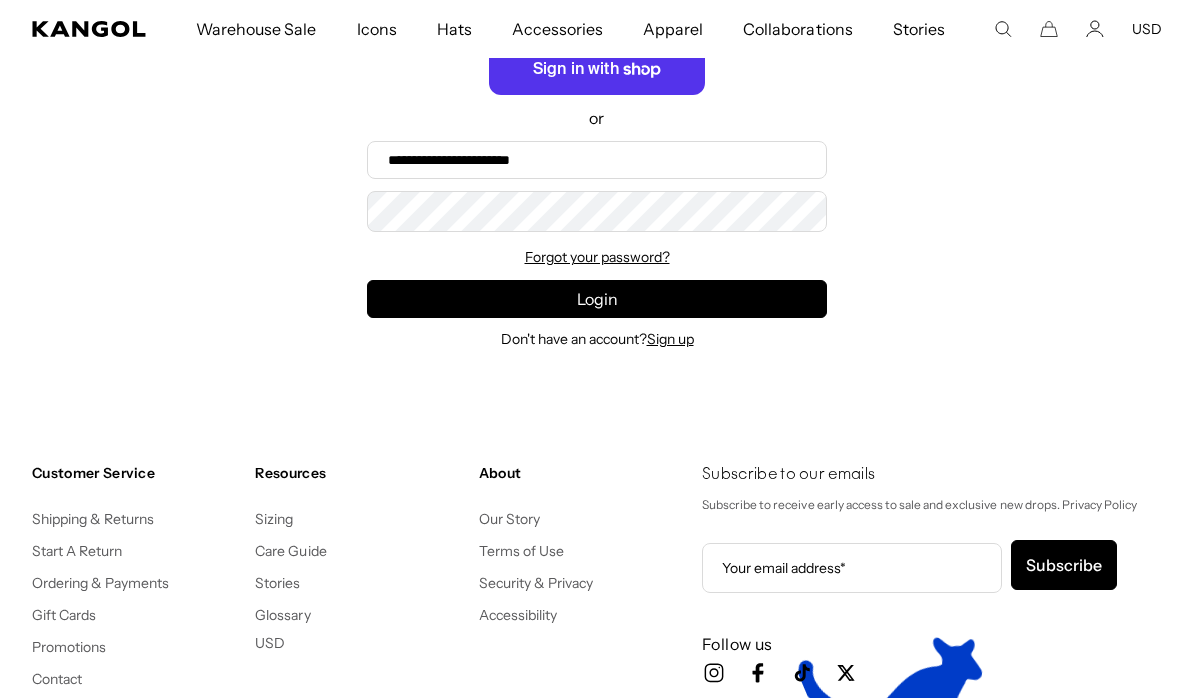 scroll, scrollTop: 0, scrollLeft: 412, axis: horizontal 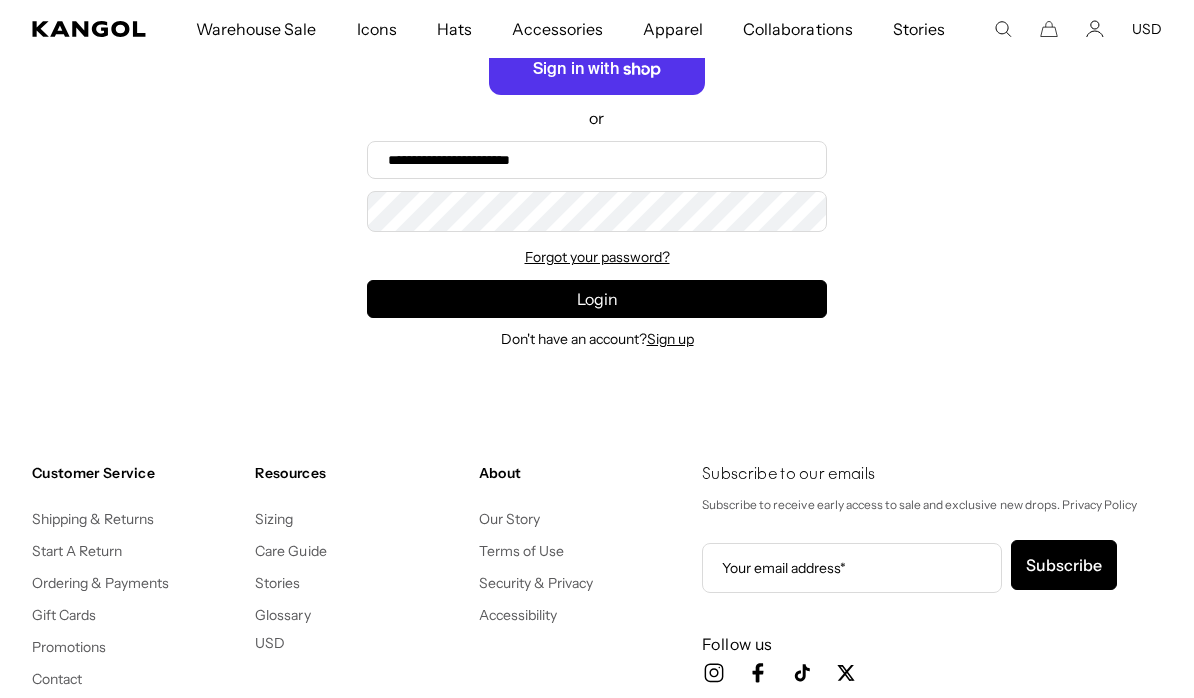 click on "Login" at bounding box center (597, 299) 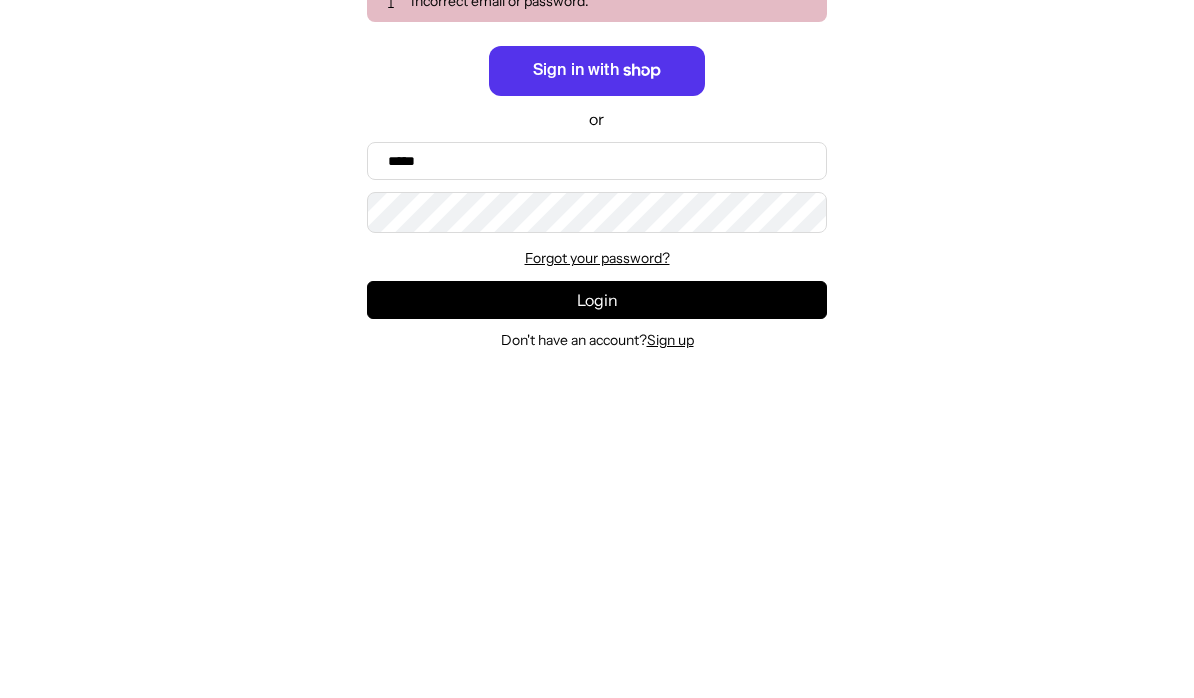 scroll, scrollTop: 399, scrollLeft: 0, axis: vertical 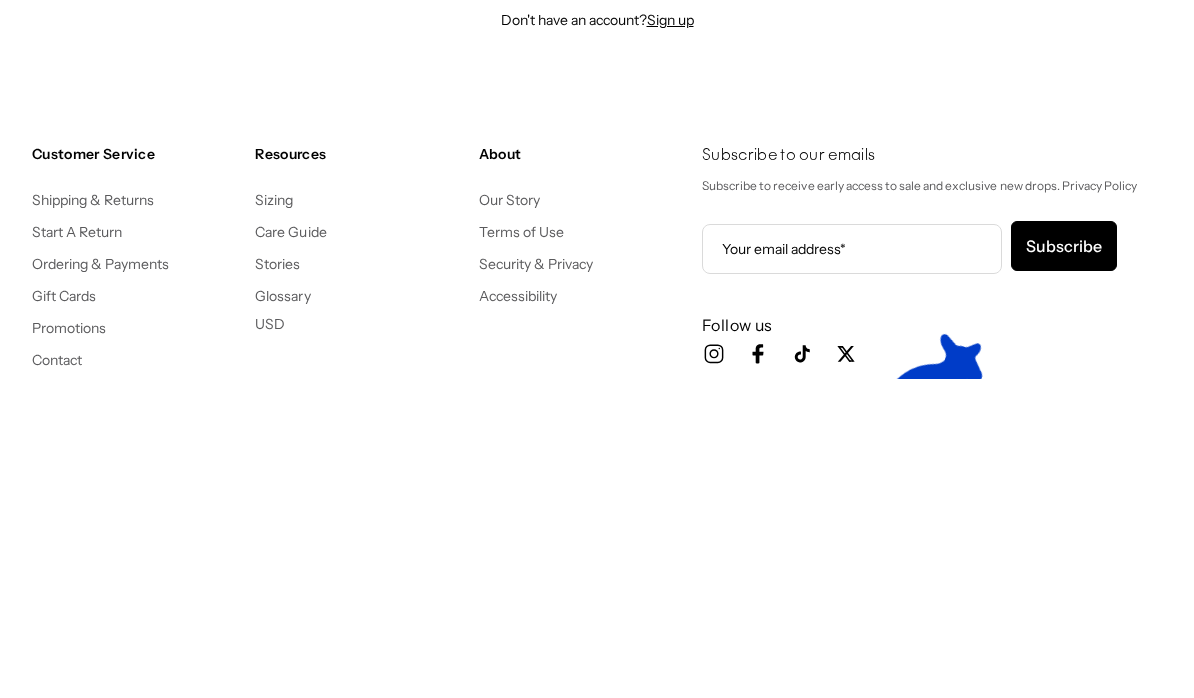 click on "Forgot your password?" at bounding box center (597, 257) 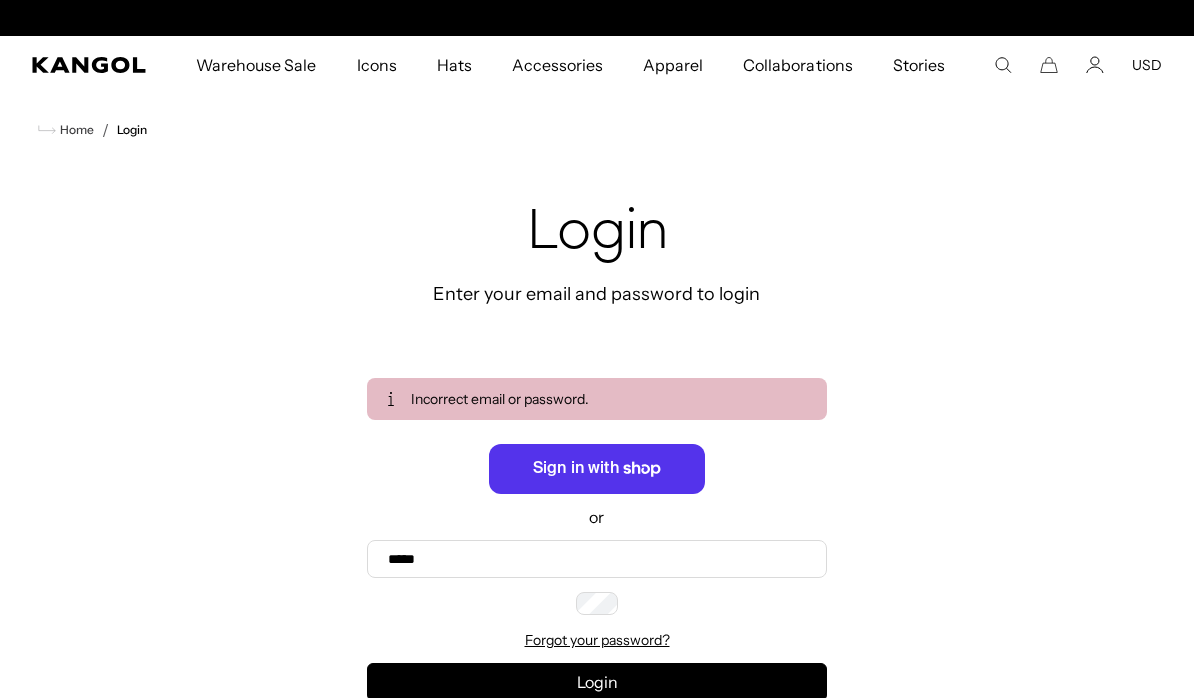 scroll, scrollTop: 0, scrollLeft: 412, axis: horizontal 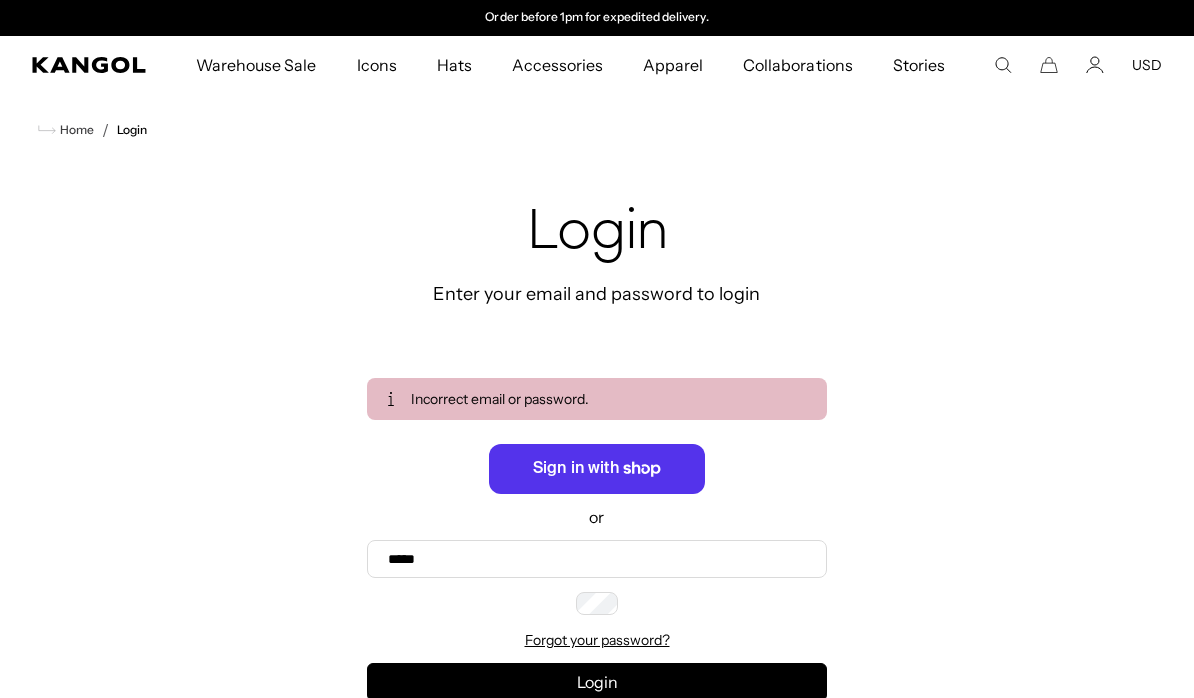click on "Email" at bounding box center (0, 0) 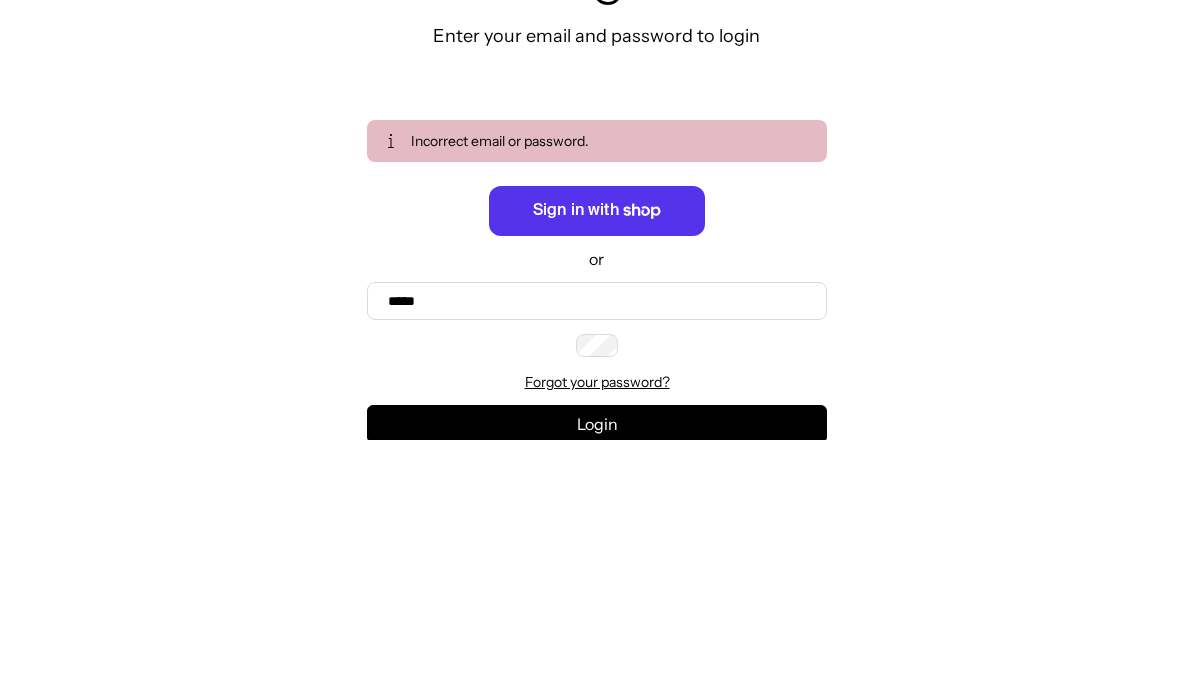 type on "**********" 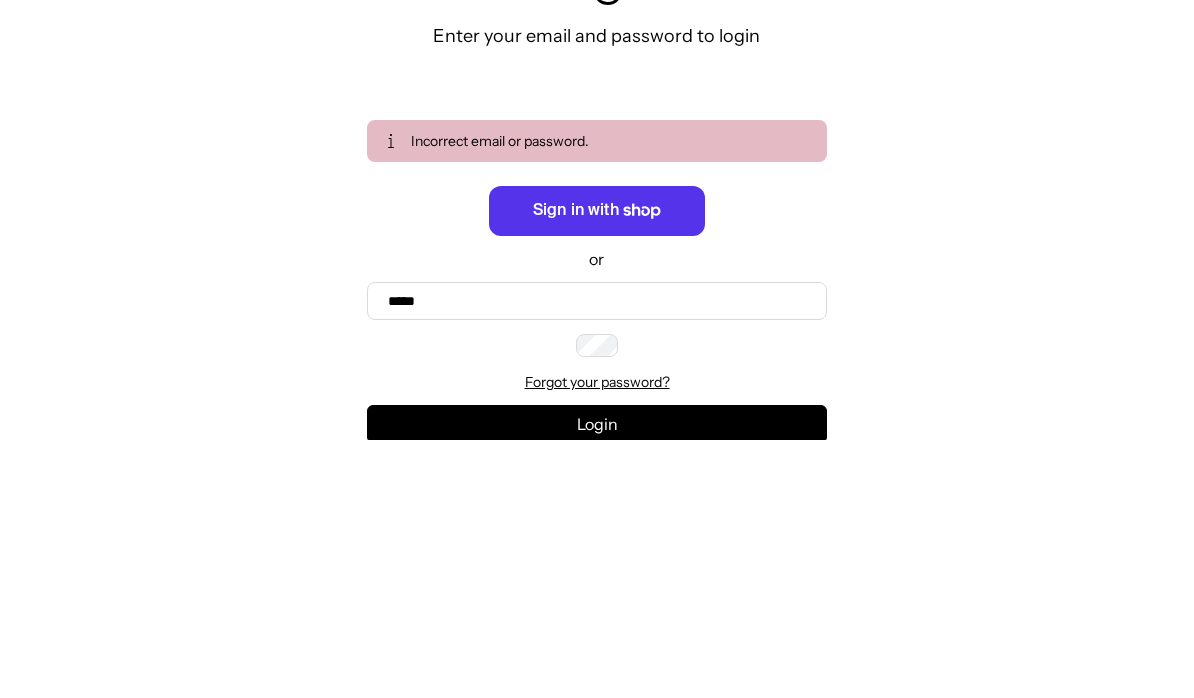 scroll, scrollTop: 258, scrollLeft: 0, axis: vertical 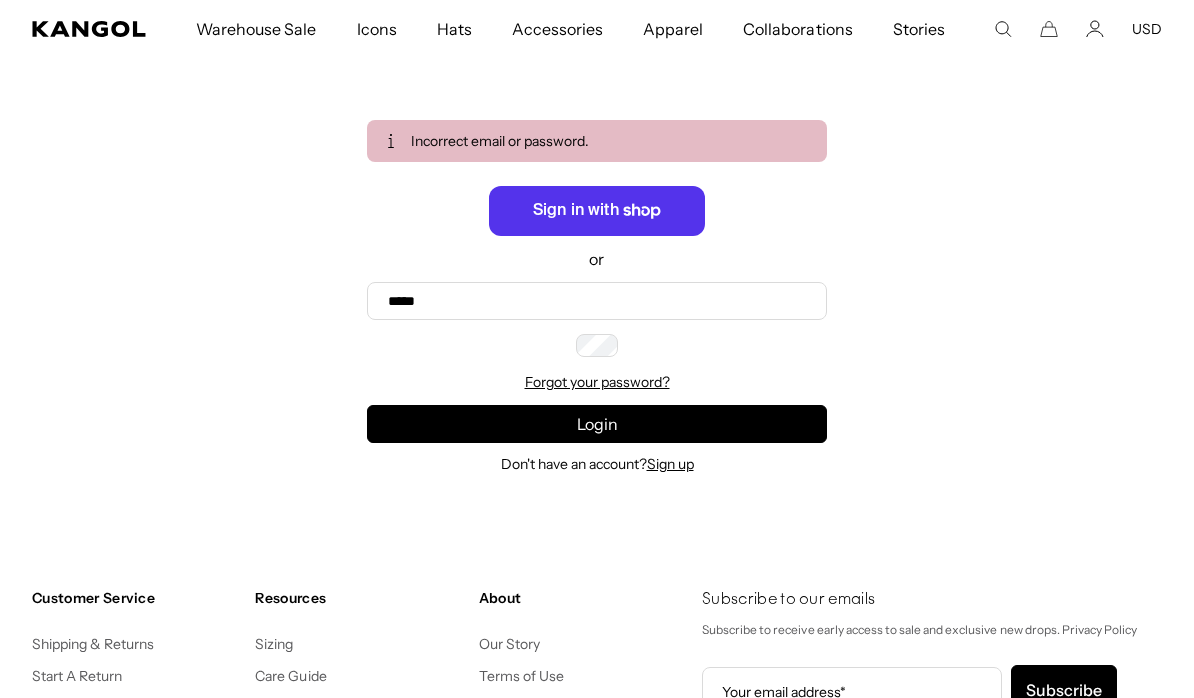 click on "Recover" at bounding box center (0, 0) 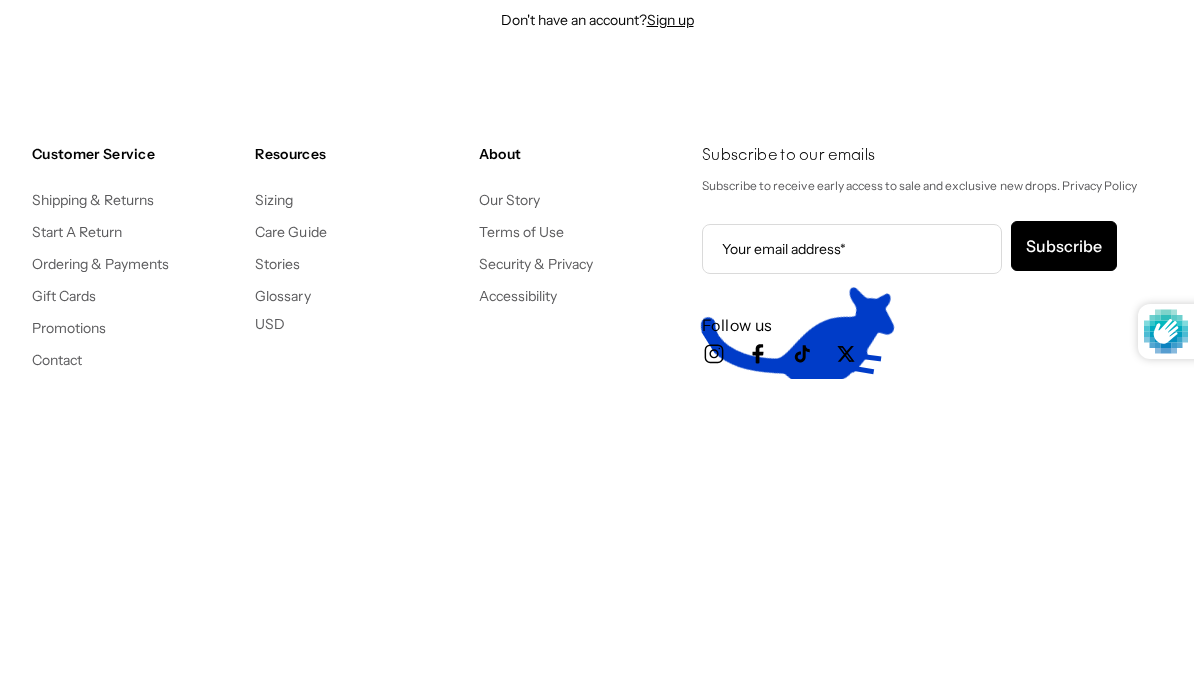 scroll, scrollTop: 0, scrollLeft: 0, axis: both 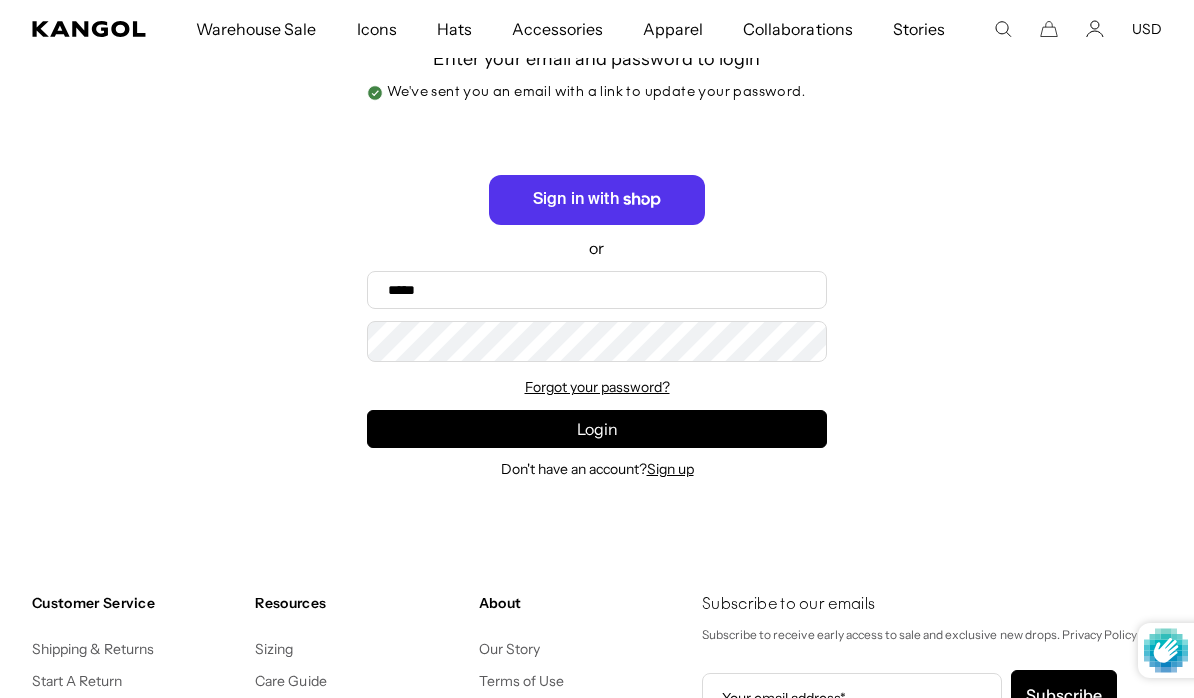 click on "Sign up" at bounding box center [670, 469] 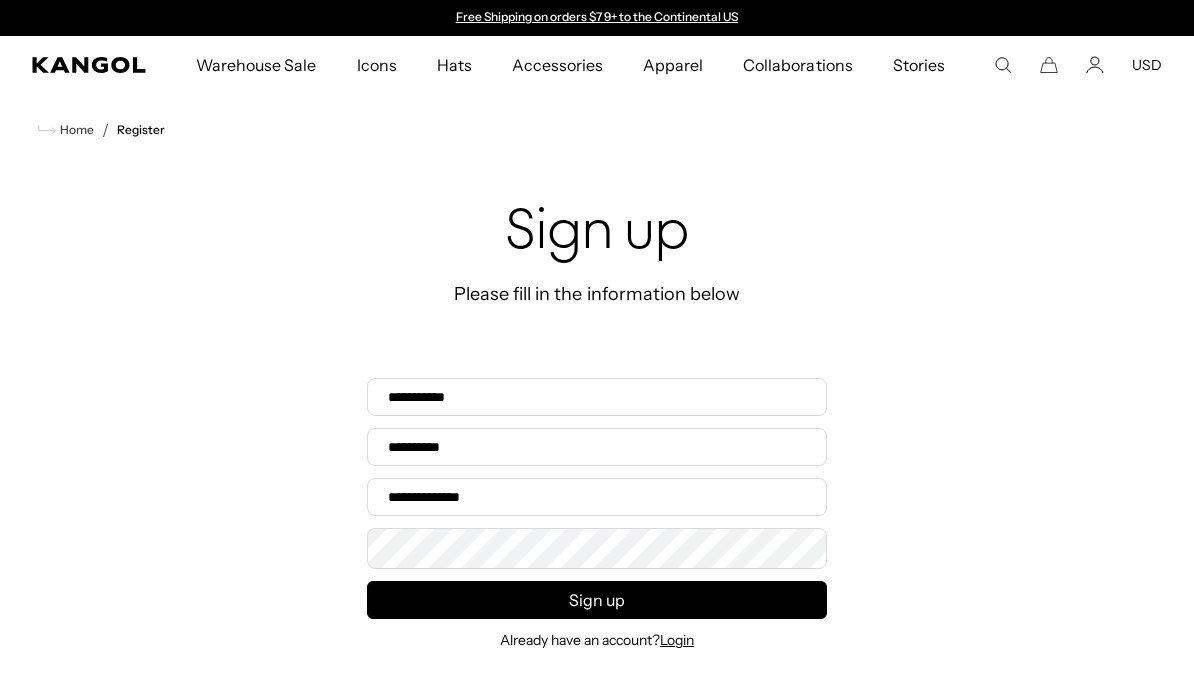 scroll, scrollTop: 0, scrollLeft: 0, axis: both 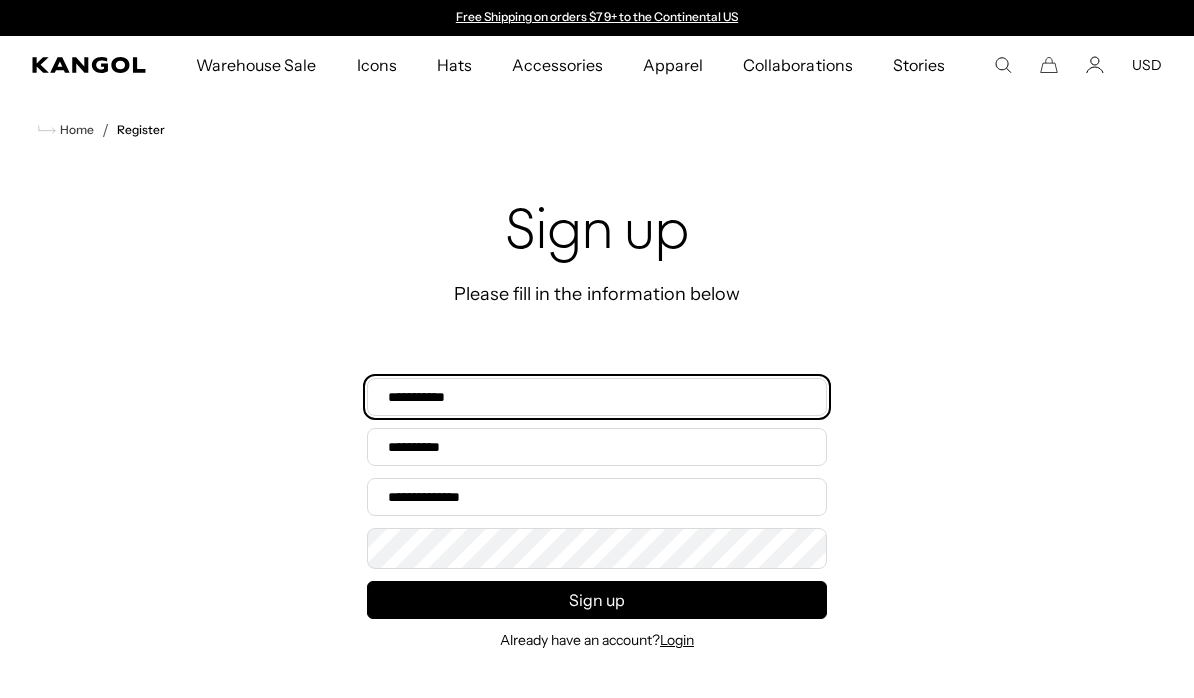 click on "[FIRST] *" at bounding box center [597, 397] 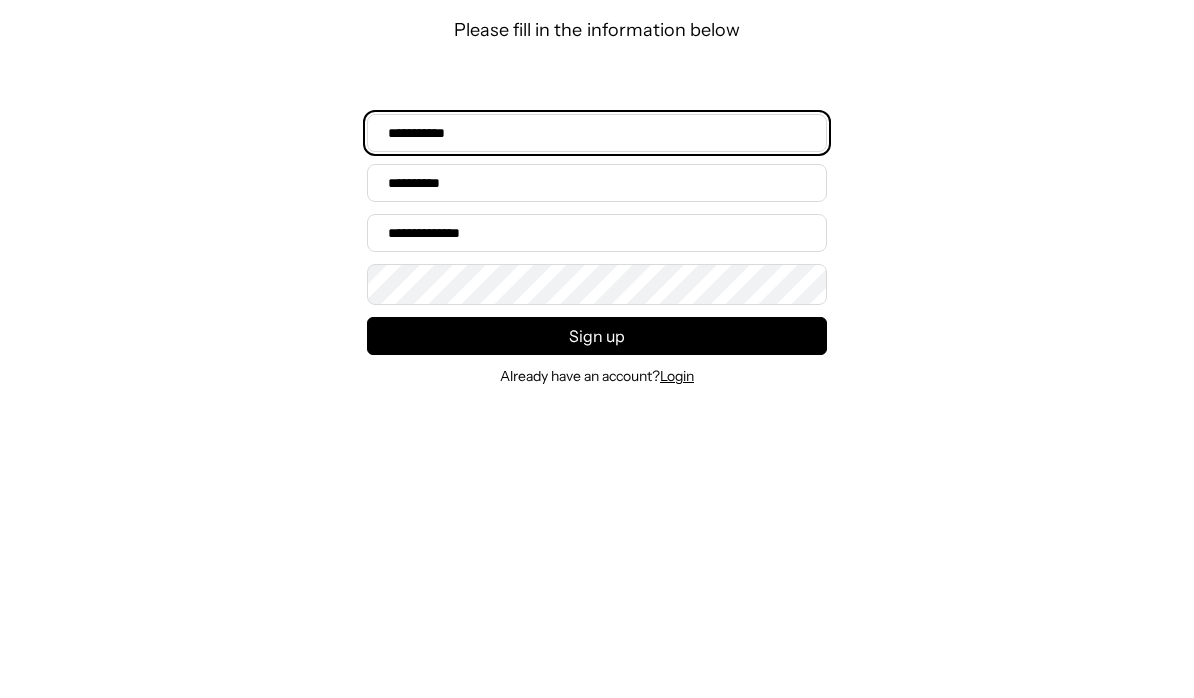 scroll, scrollTop: 0, scrollLeft: 0, axis: both 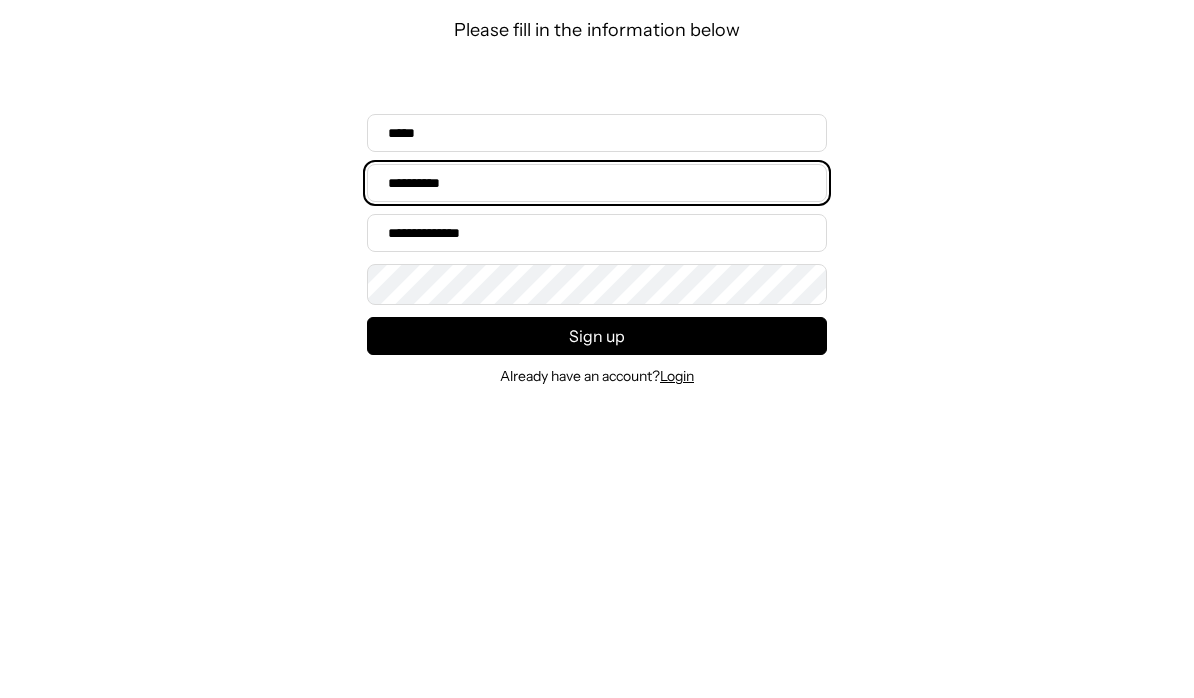 type on "******" 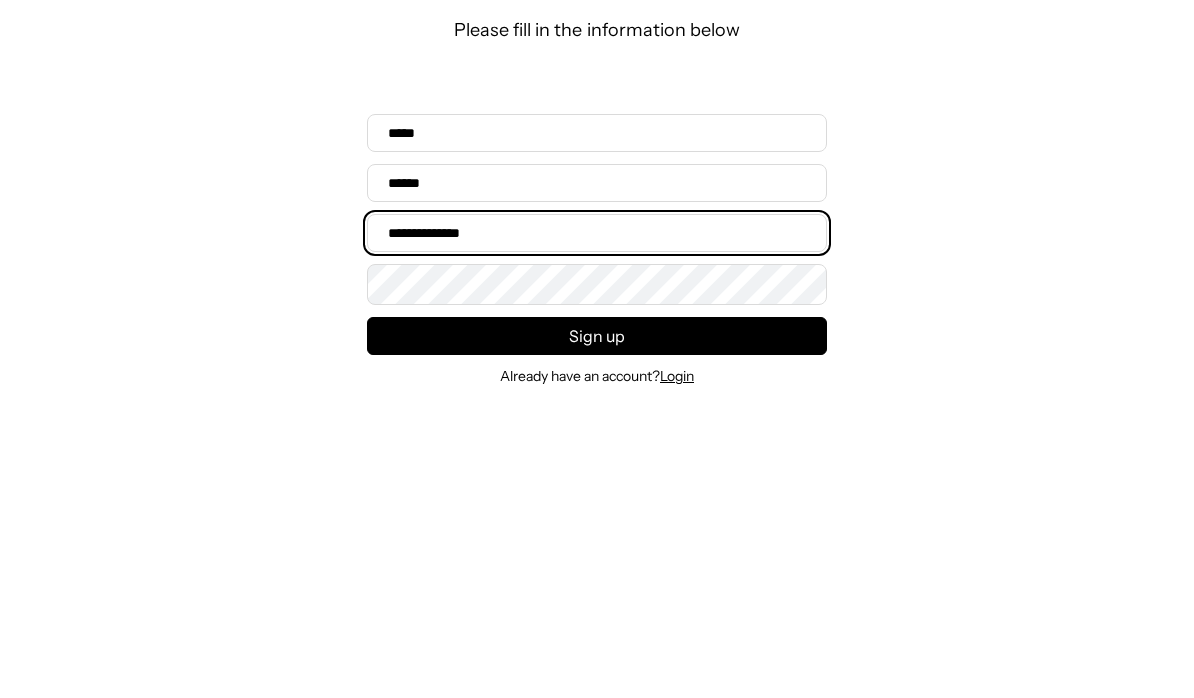 type on "**********" 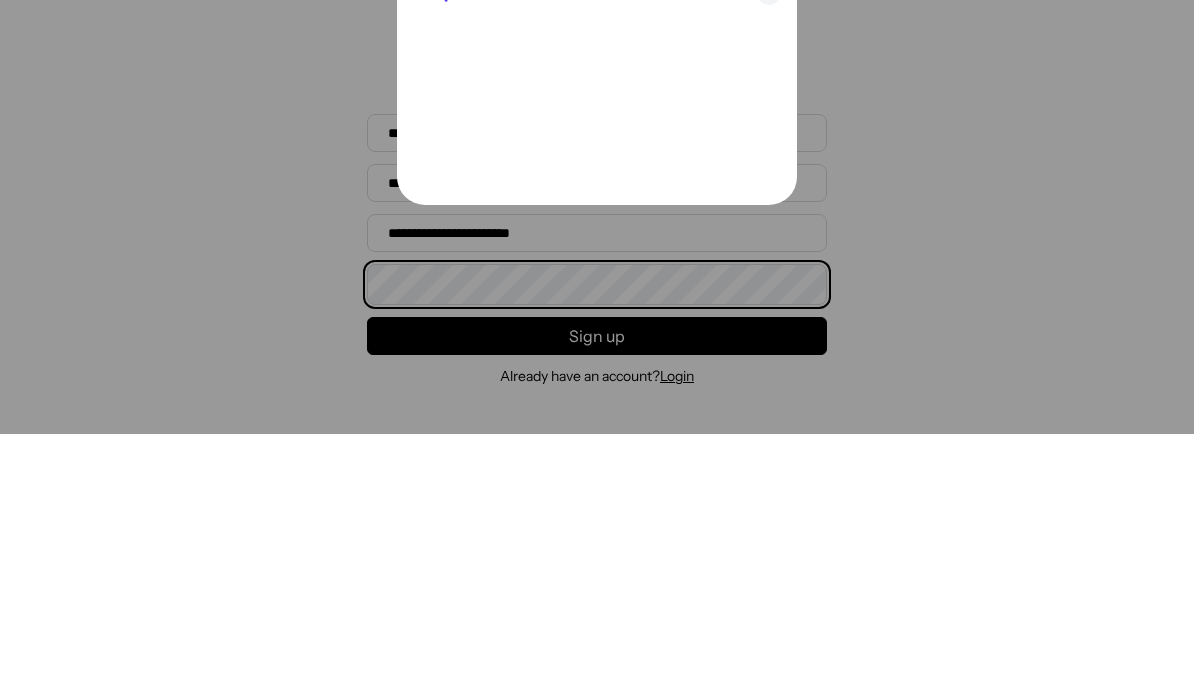 scroll, scrollTop: 0, scrollLeft: 0, axis: both 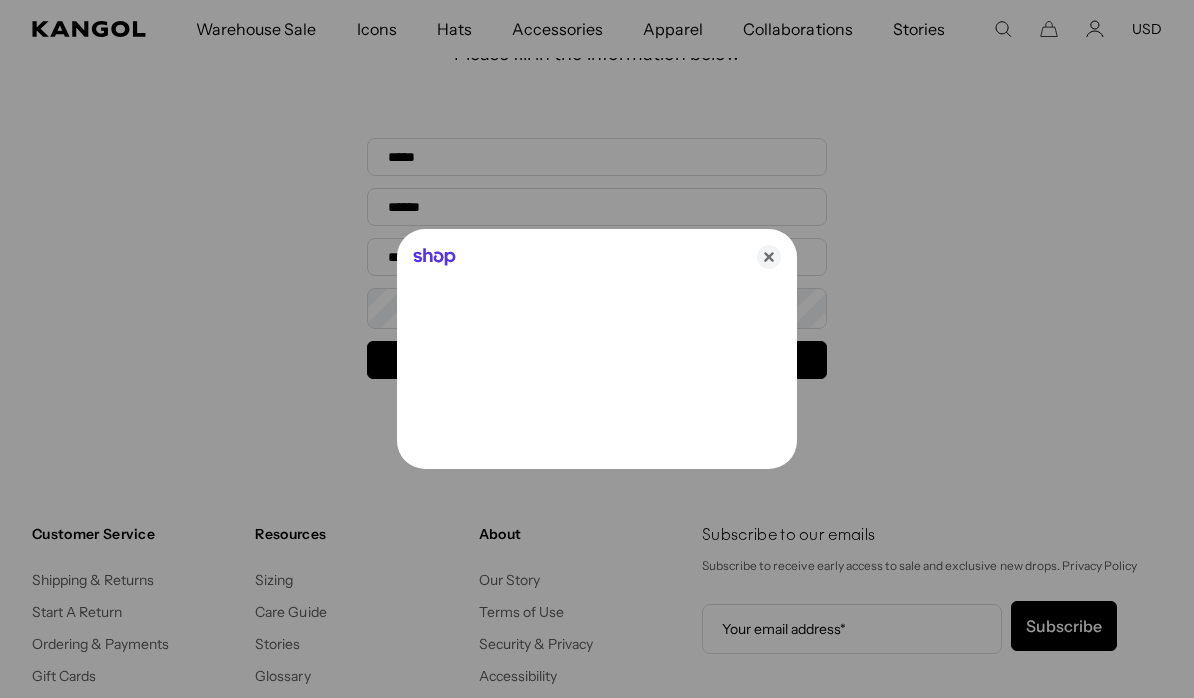 click 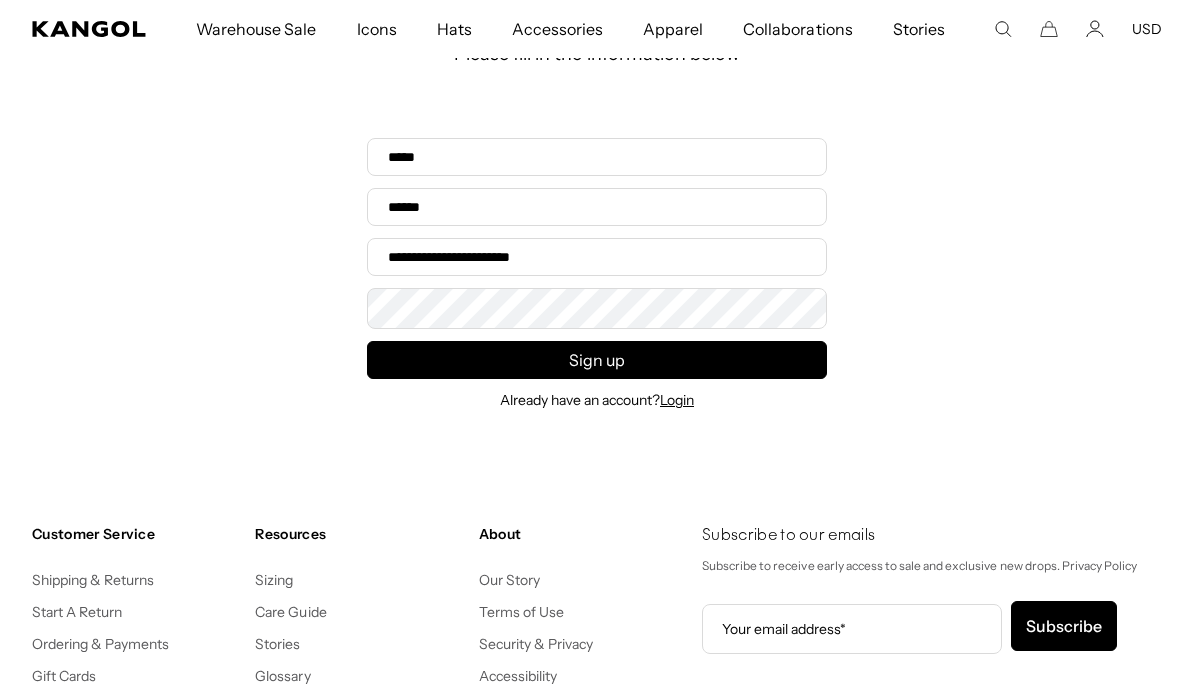 scroll, scrollTop: 0, scrollLeft: 0, axis: both 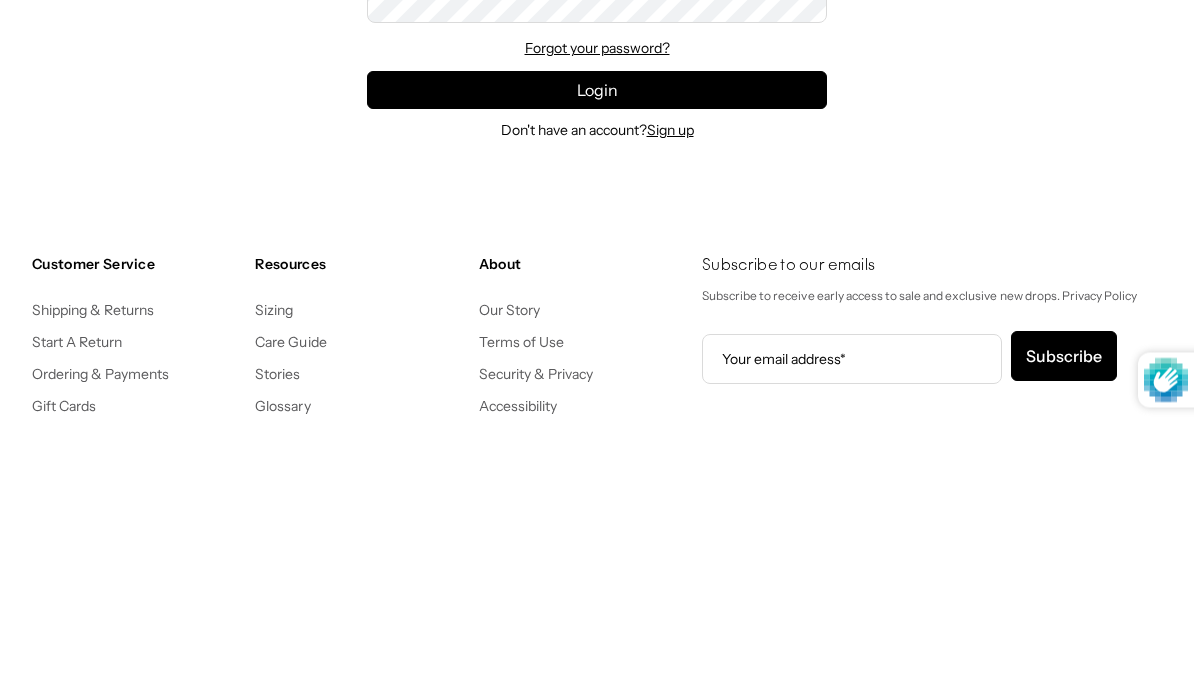 type on "**********" 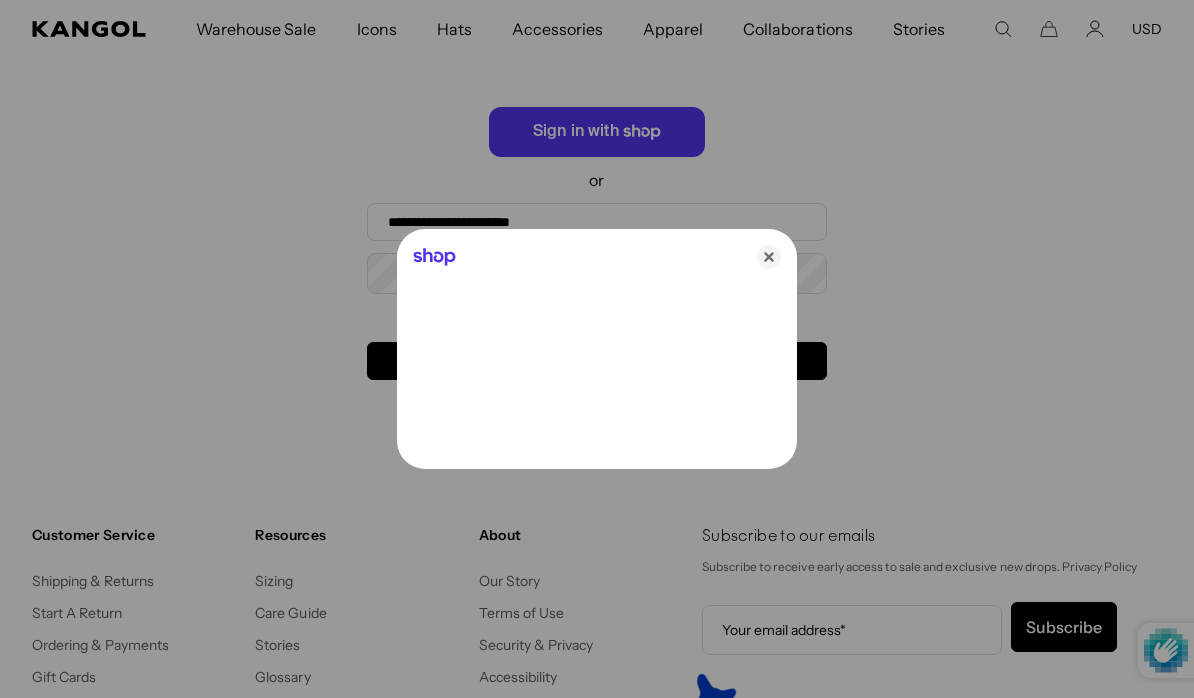 click 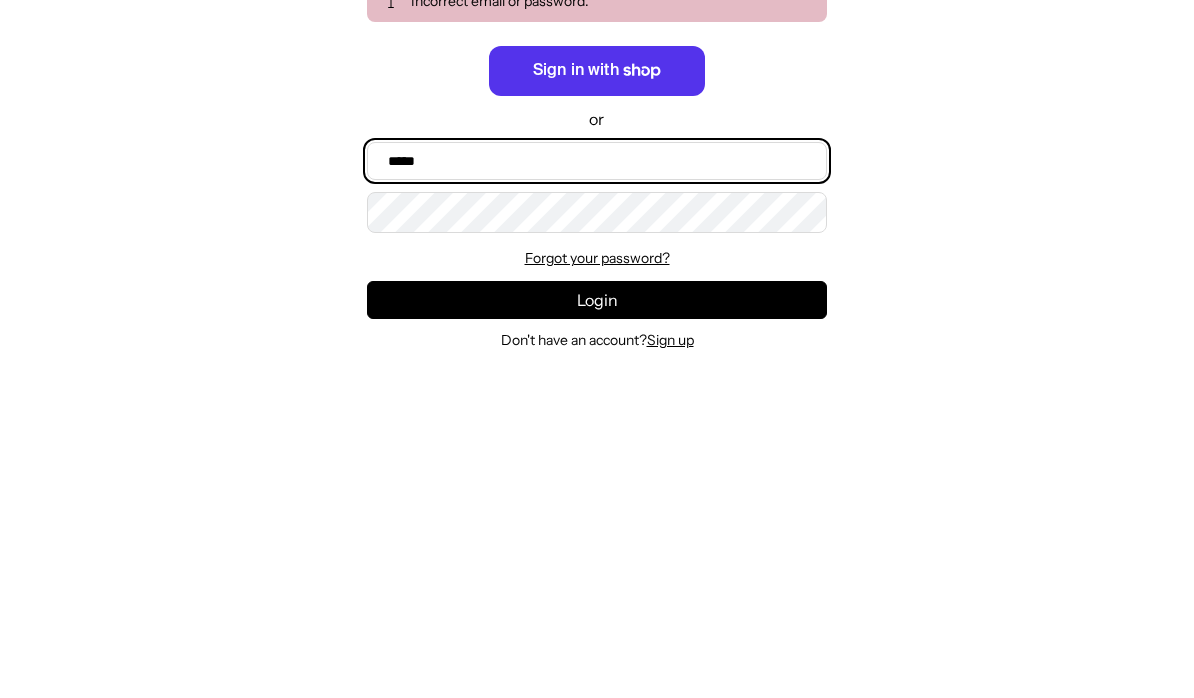 scroll, scrollTop: 399, scrollLeft: 0, axis: vertical 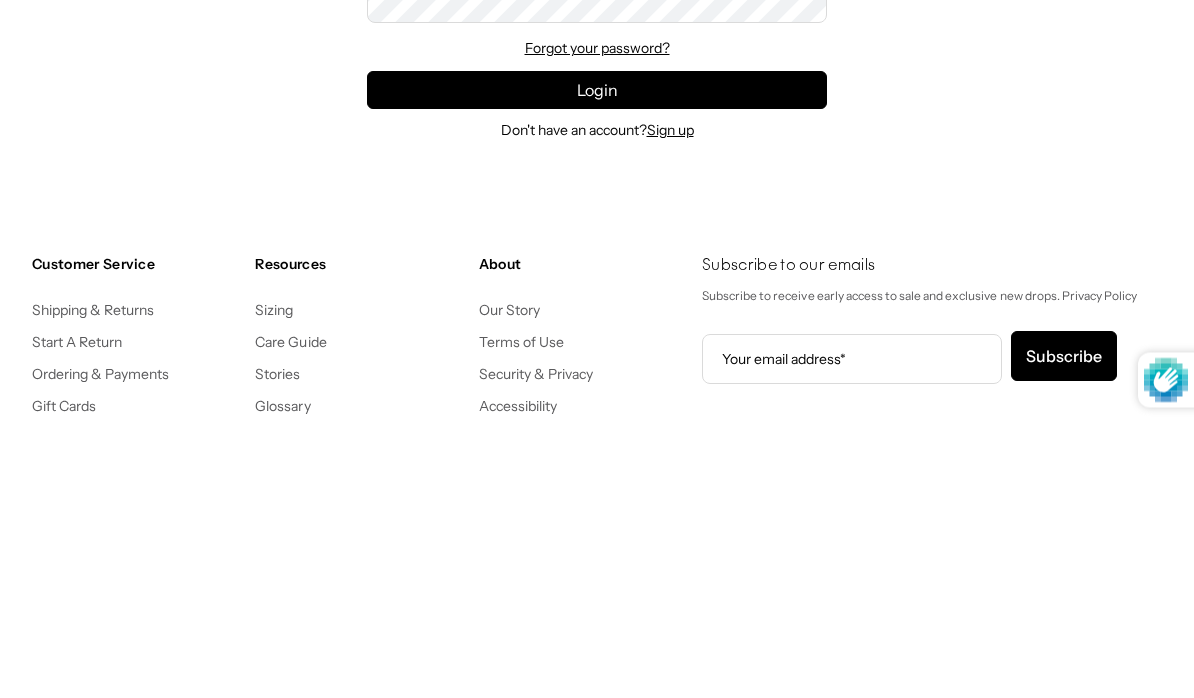 click on "Shop" 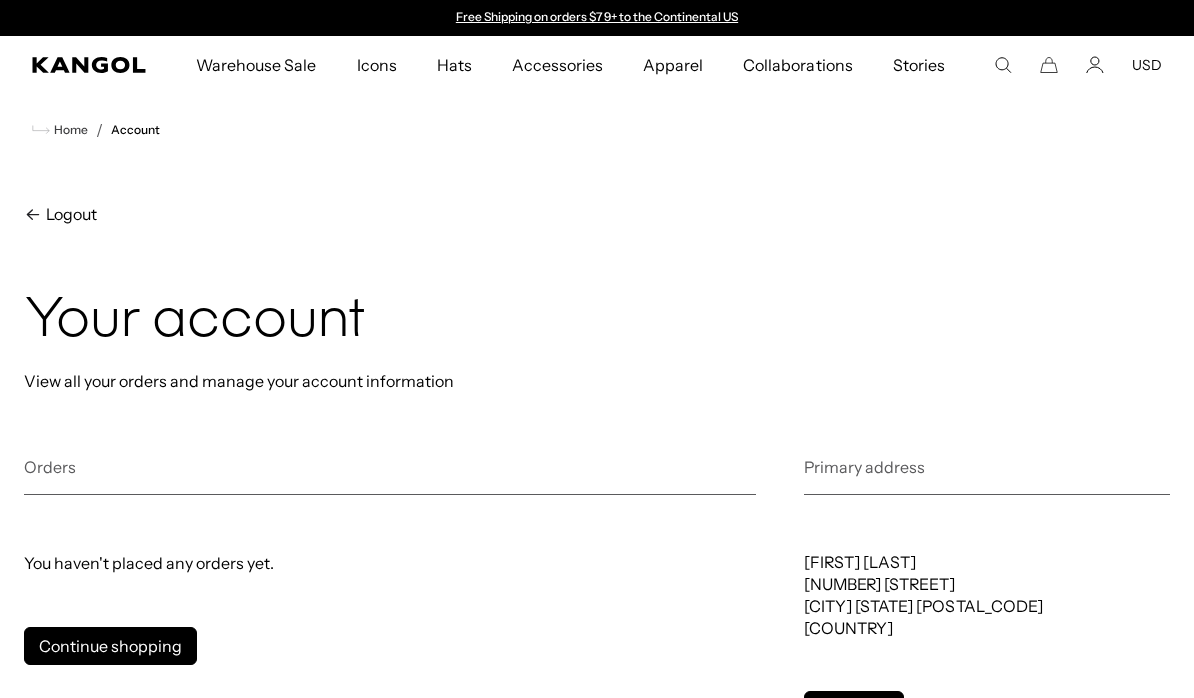 scroll, scrollTop: 0, scrollLeft: 0, axis: both 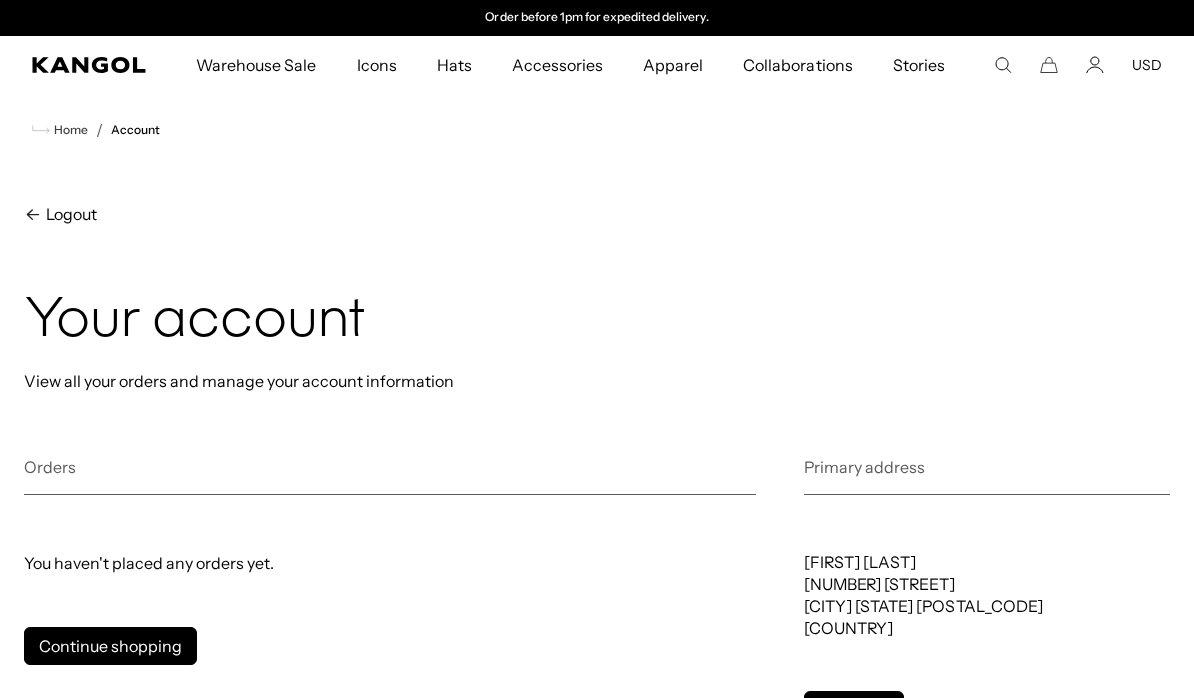 click on "Home
/
Account" at bounding box center [597, 130] 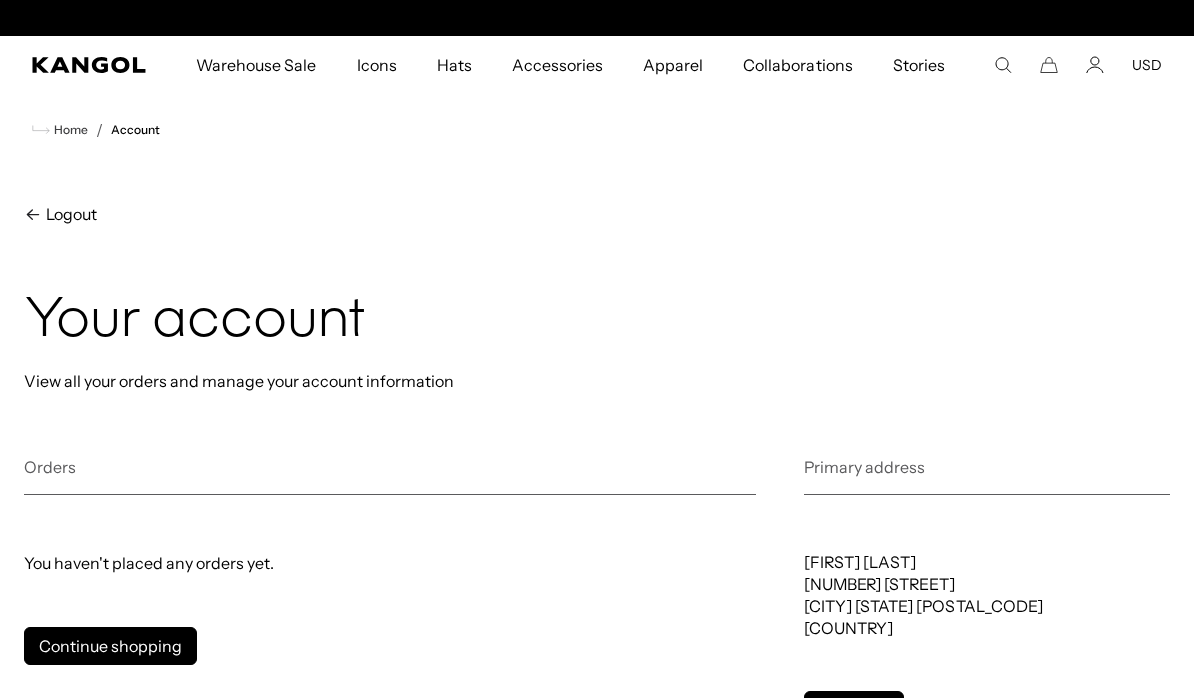 scroll, scrollTop: 0, scrollLeft: 0, axis: both 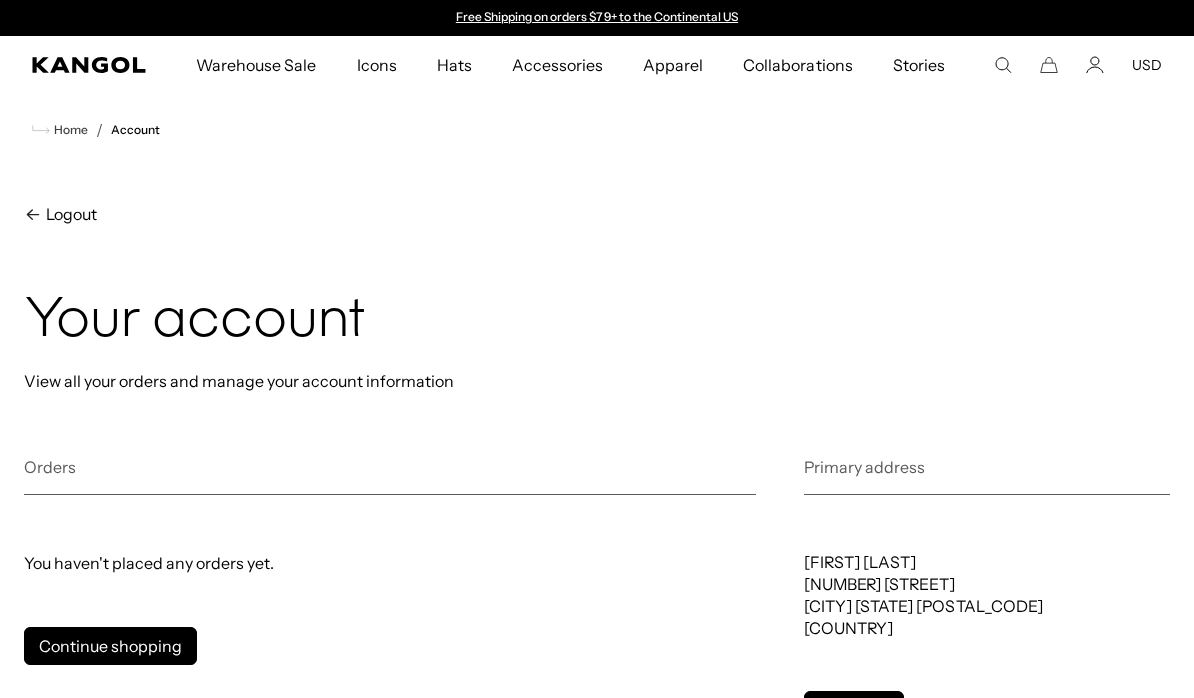 click on "Logout" at bounding box center (69, 214) 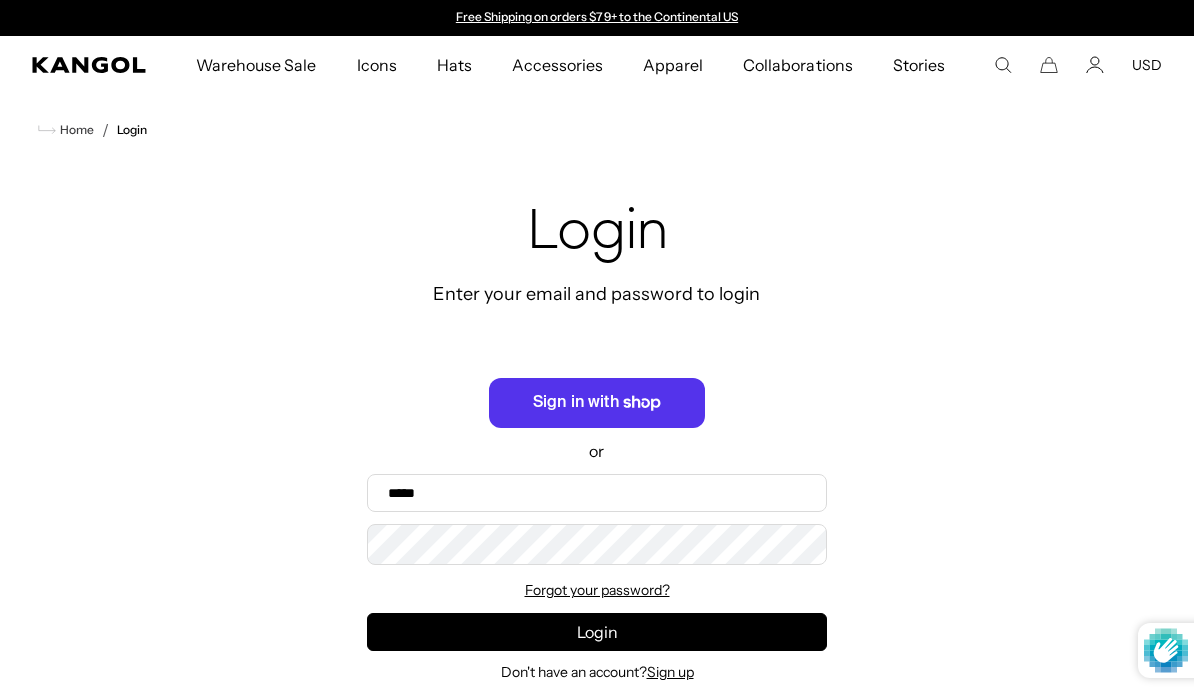 scroll, scrollTop: 0, scrollLeft: 0, axis: both 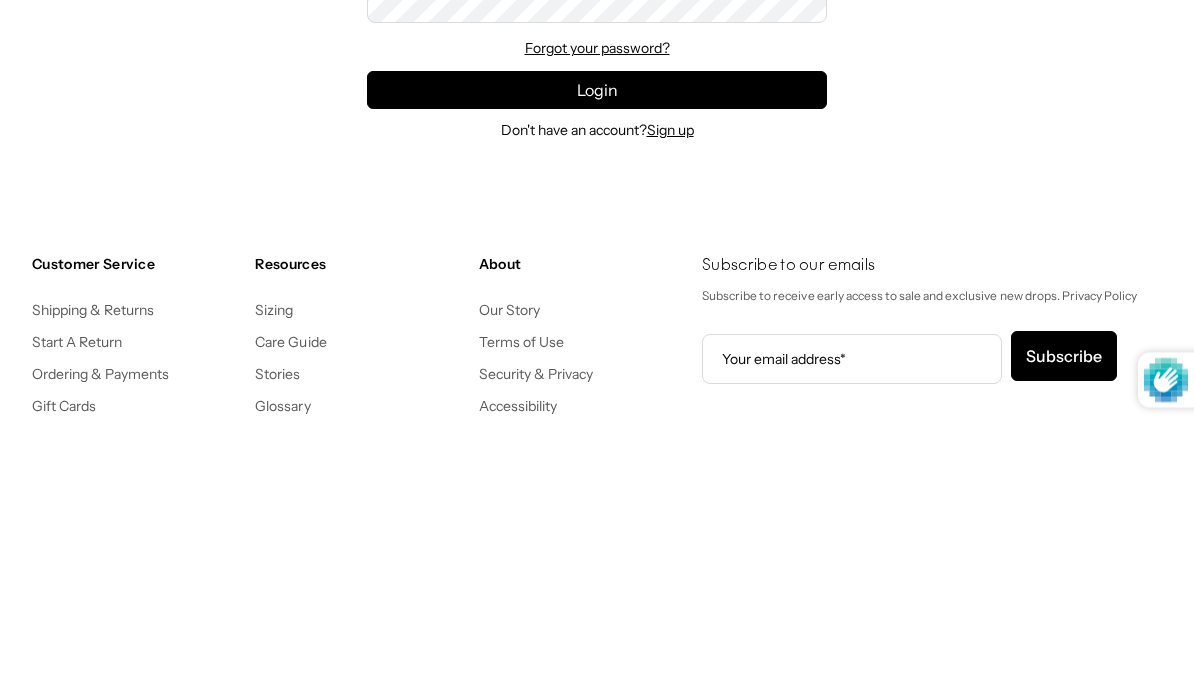 type on "**********" 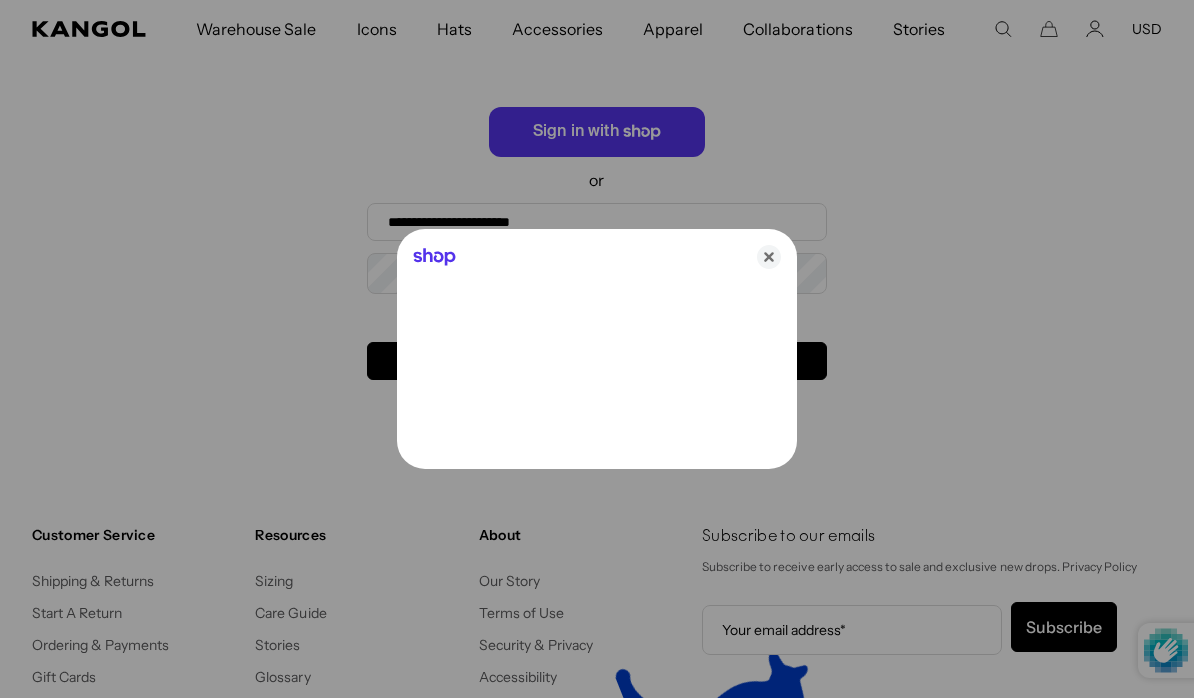 scroll, scrollTop: 0, scrollLeft: 0, axis: both 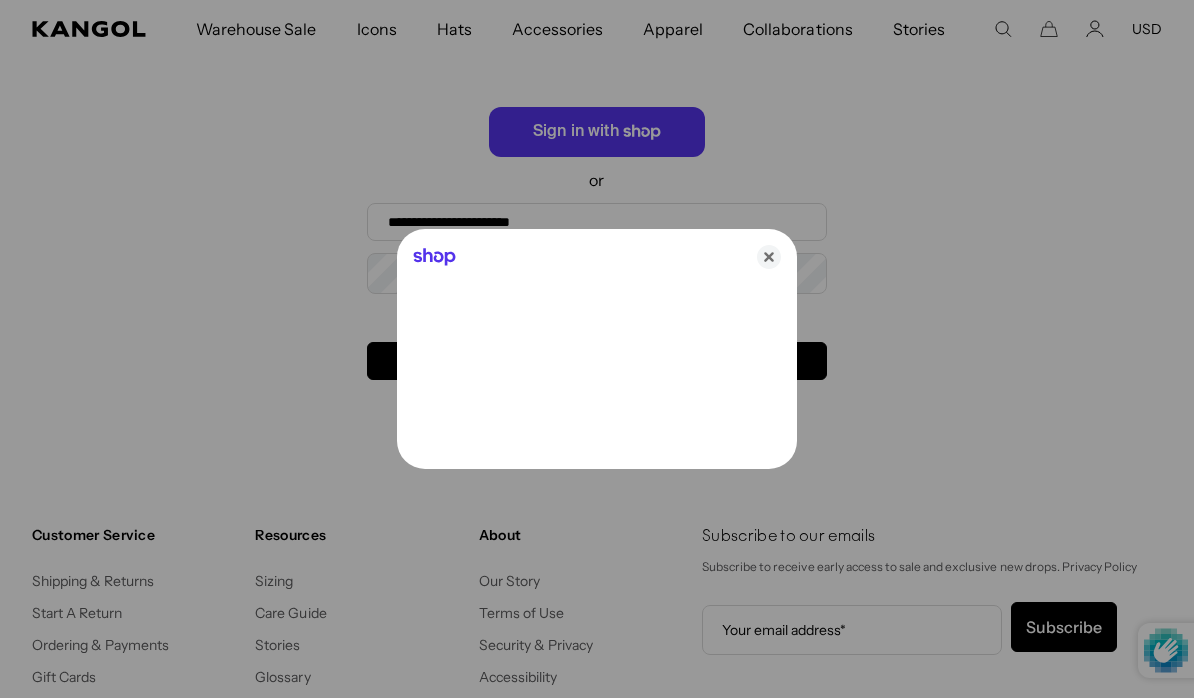 click 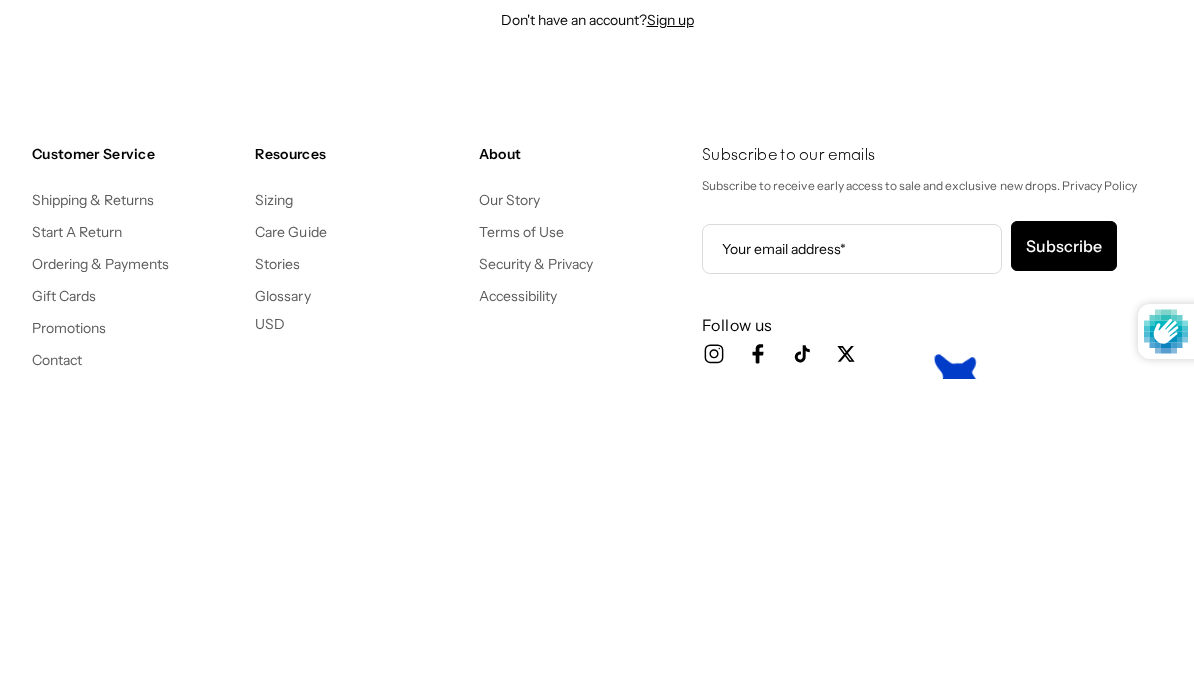 type on "**********" 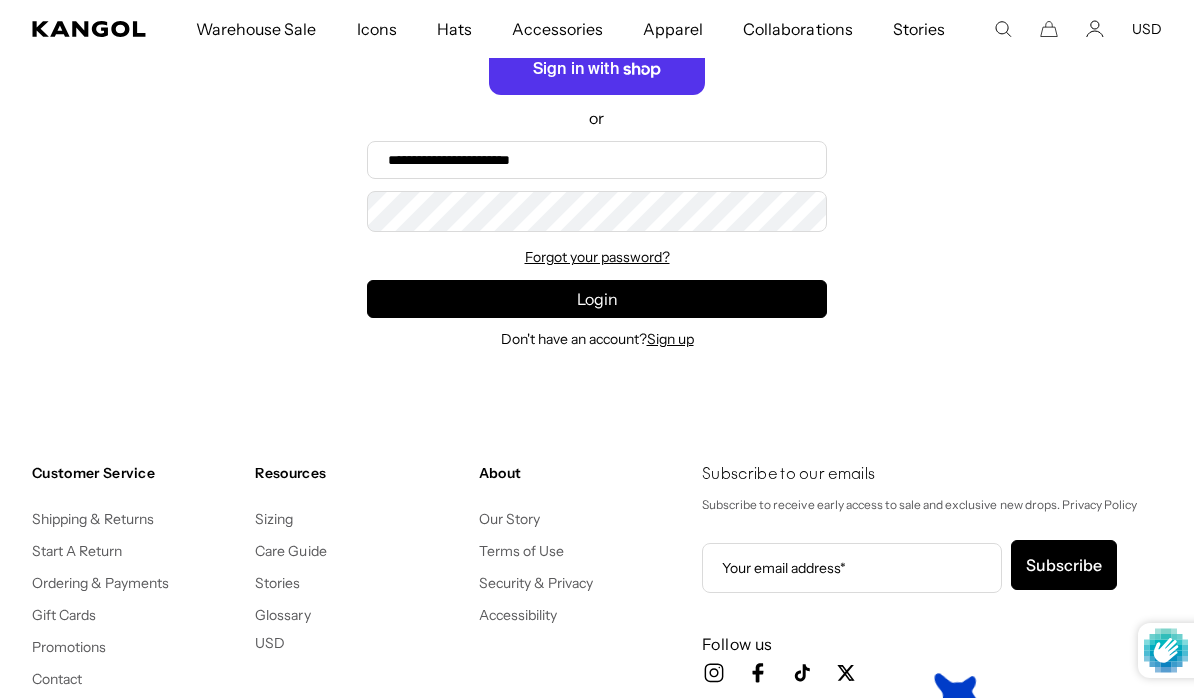 scroll, scrollTop: 0, scrollLeft: 0, axis: both 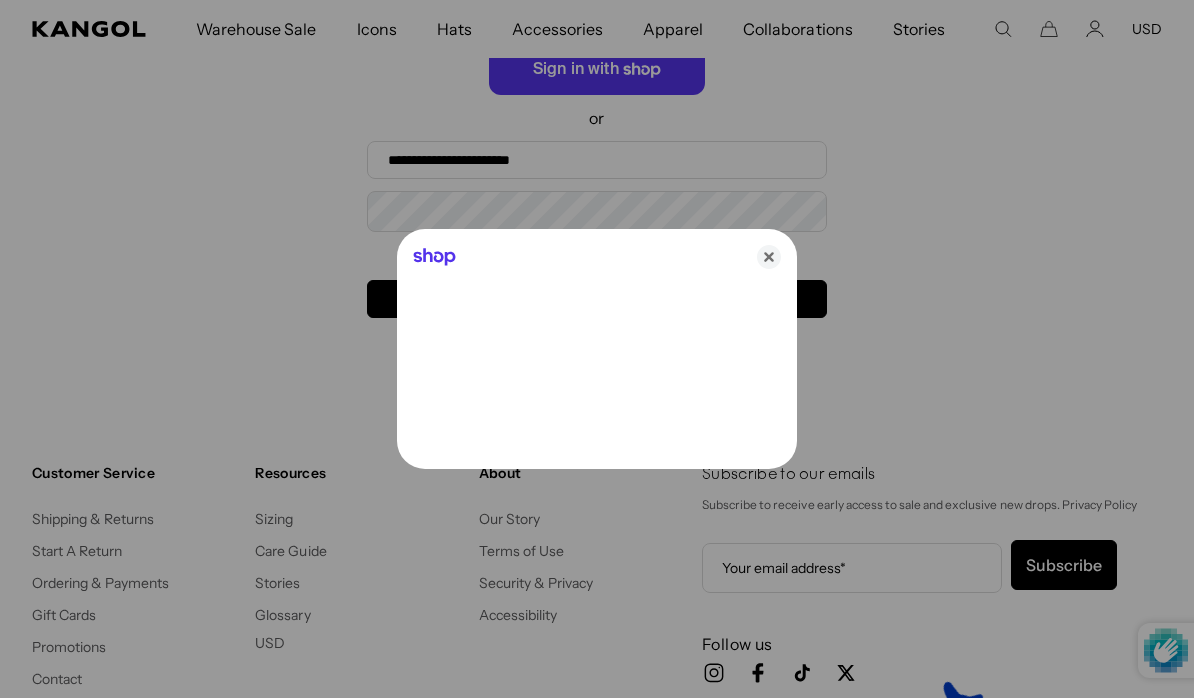 click 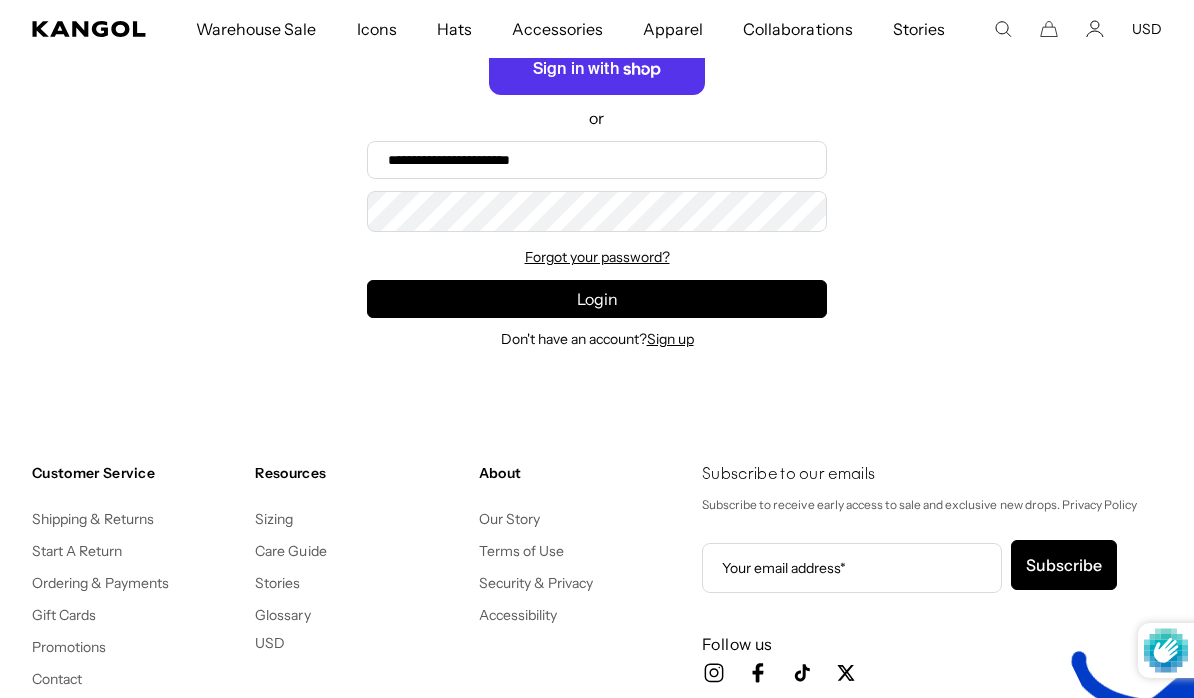 click on "Login" at bounding box center [597, 299] 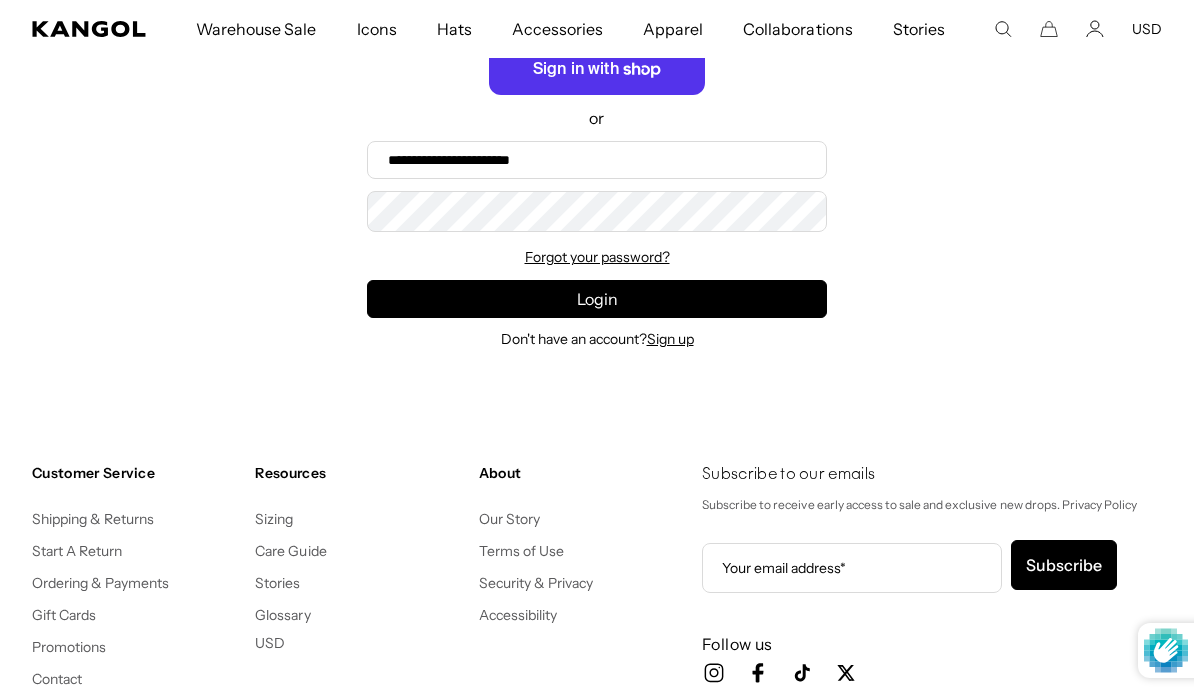 scroll, scrollTop: 0, scrollLeft: 412, axis: horizontal 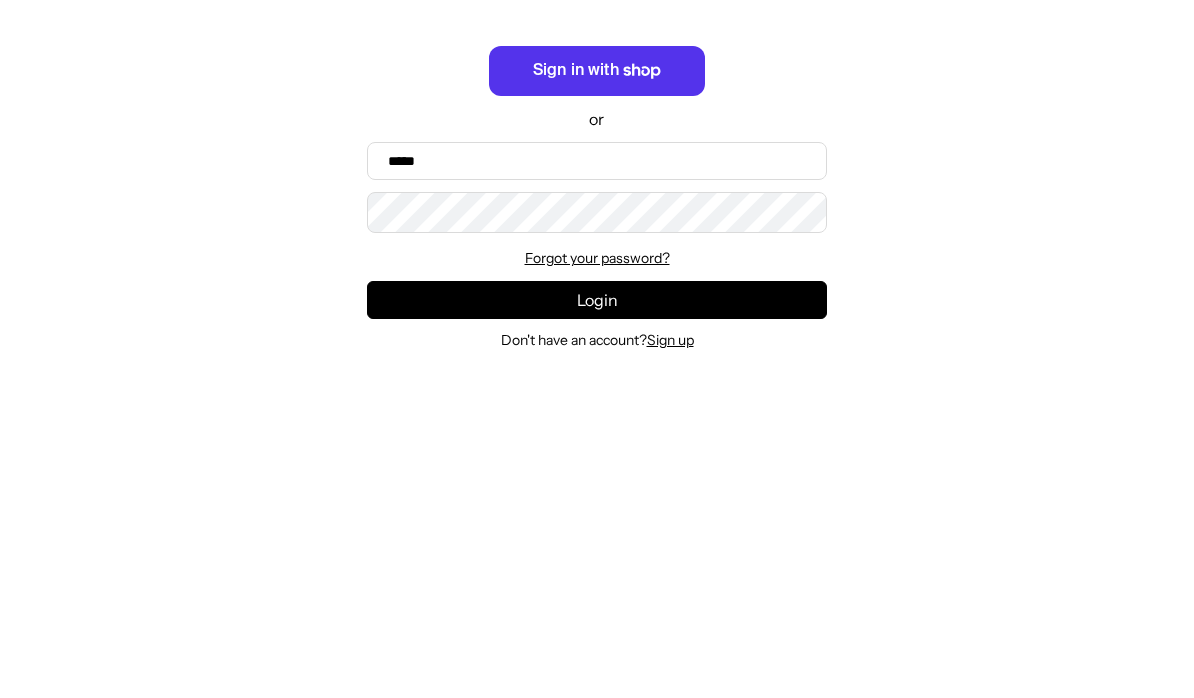 click on "Sign up" at bounding box center [670, 659] 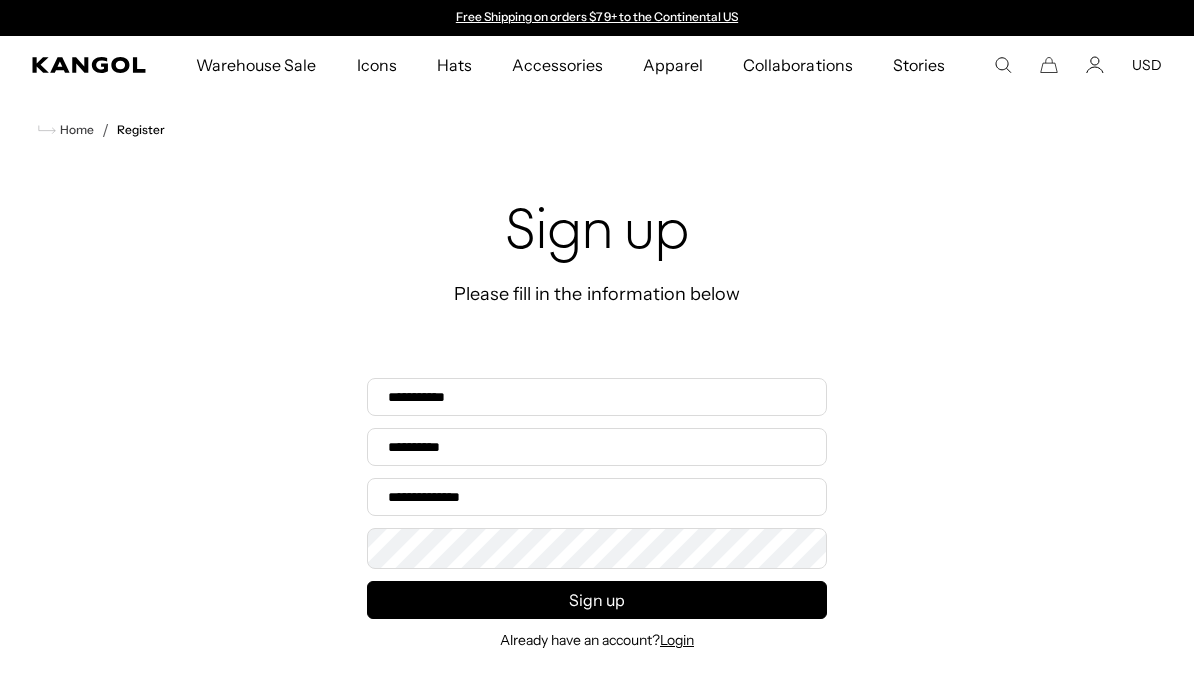 scroll, scrollTop: 0, scrollLeft: 0, axis: both 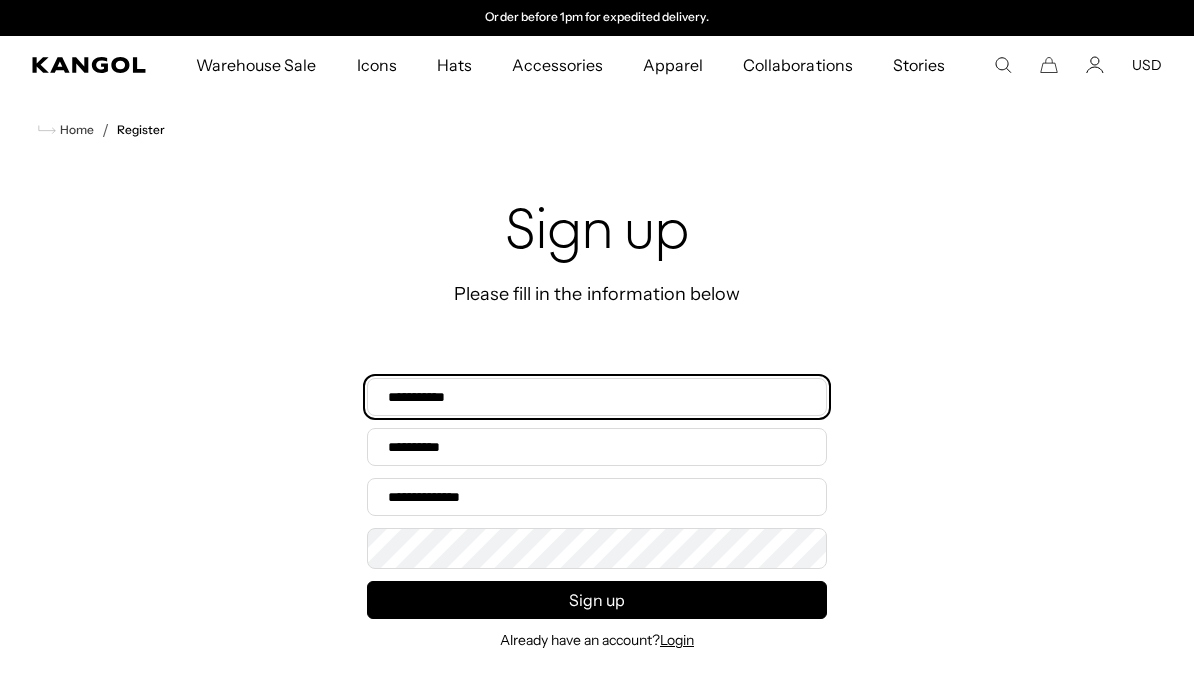 click on "First name*" at bounding box center [597, 397] 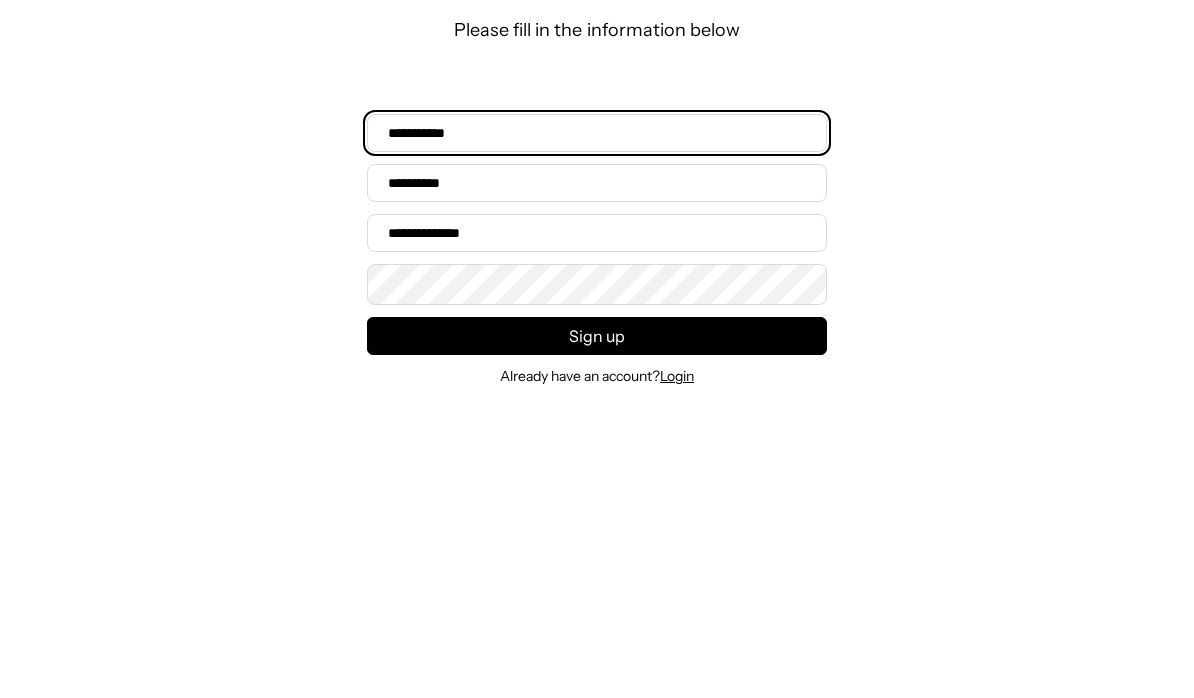 scroll, scrollTop: 0, scrollLeft: 0, axis: both 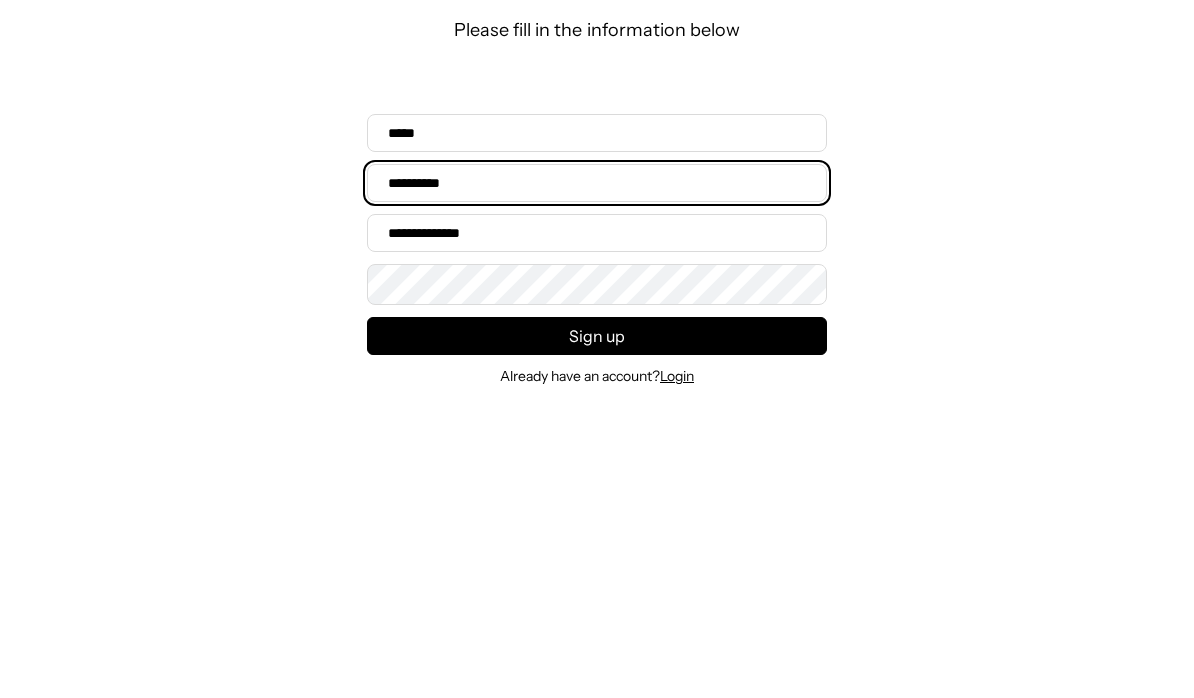 type on "******" 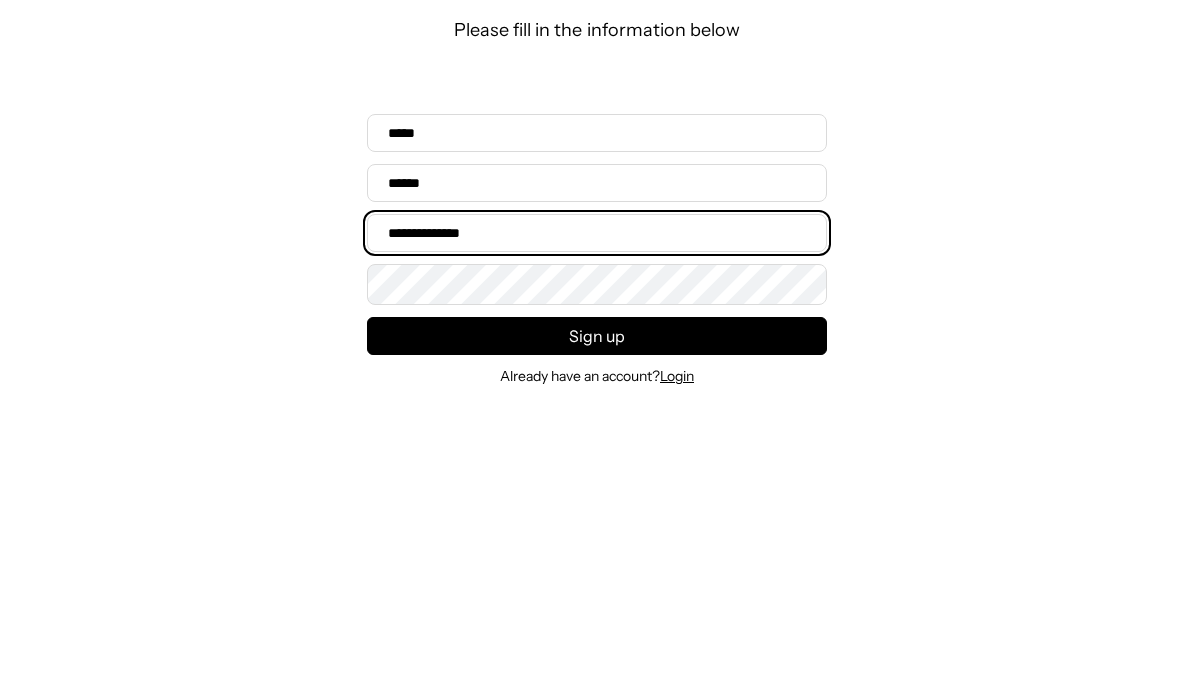 scroll, scrollTop: 0, scrollLeft: 412, axis: horizontal 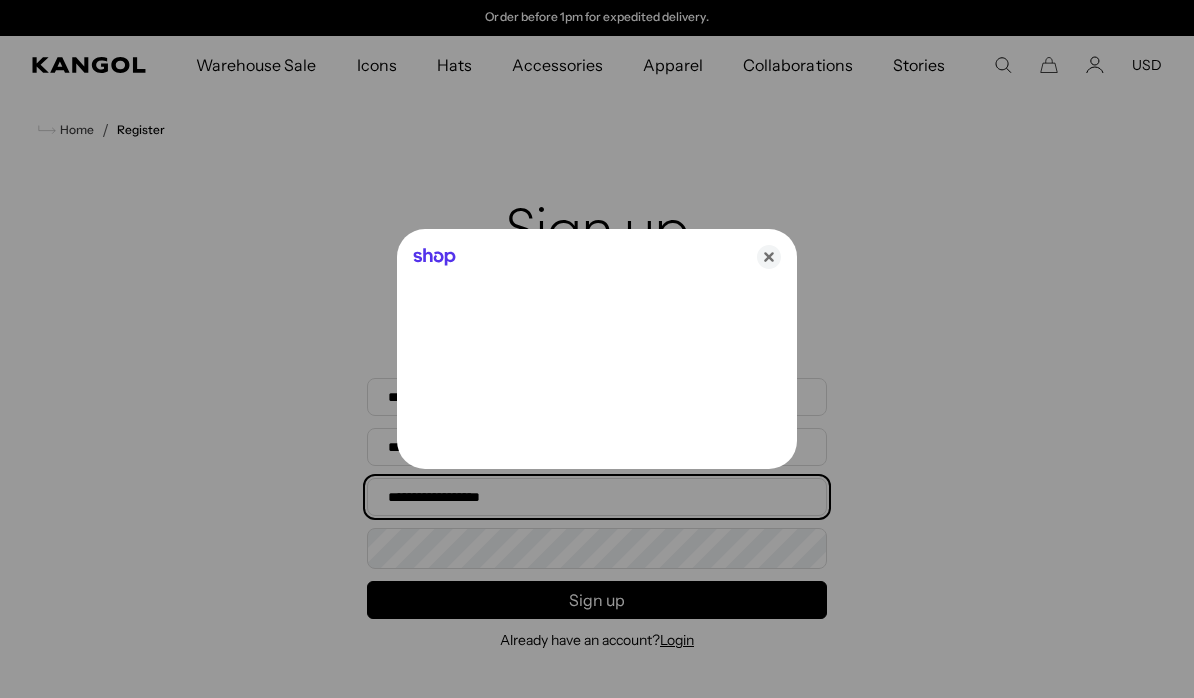 type on "**********" 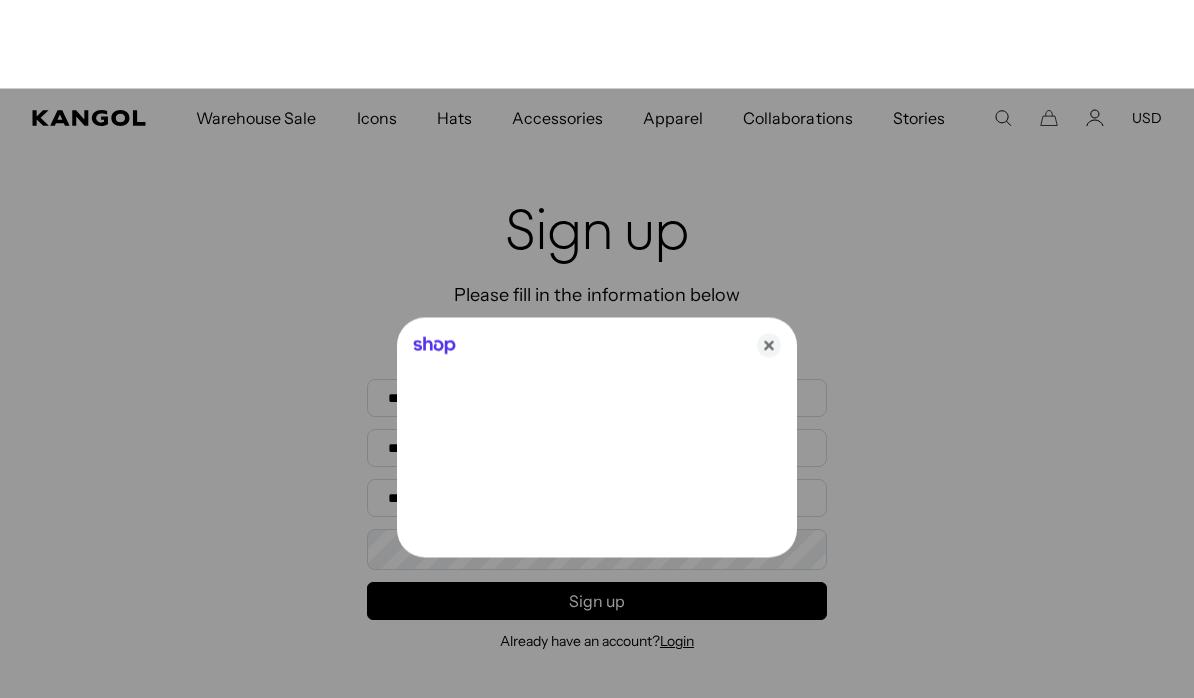 scroll, scrollTop: 96, scrollLeft: 0, axis: vertical 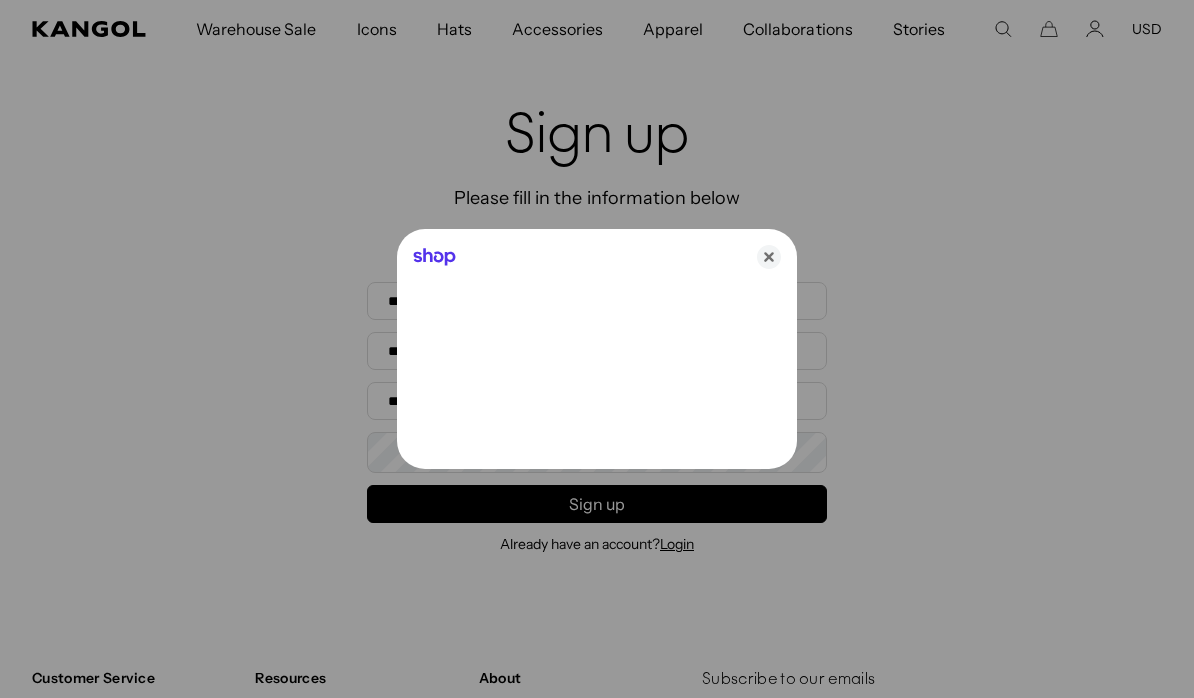click 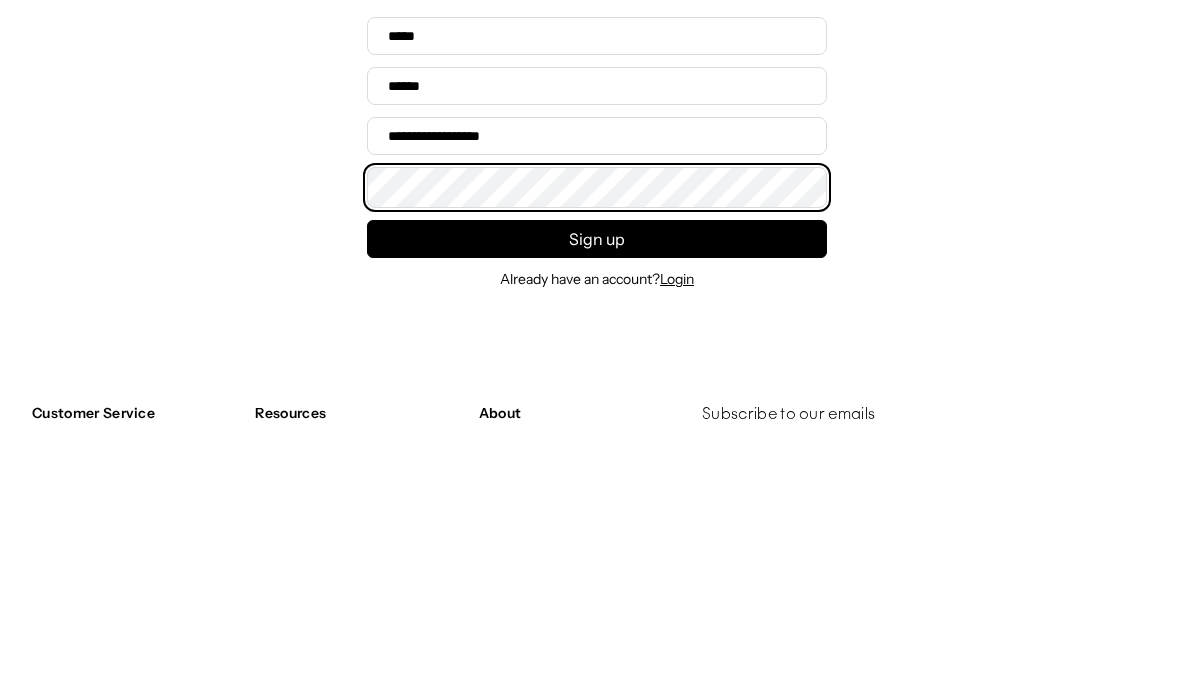 scroll, scrollTop: 0, scrollLeft: 412, axis: horizontal 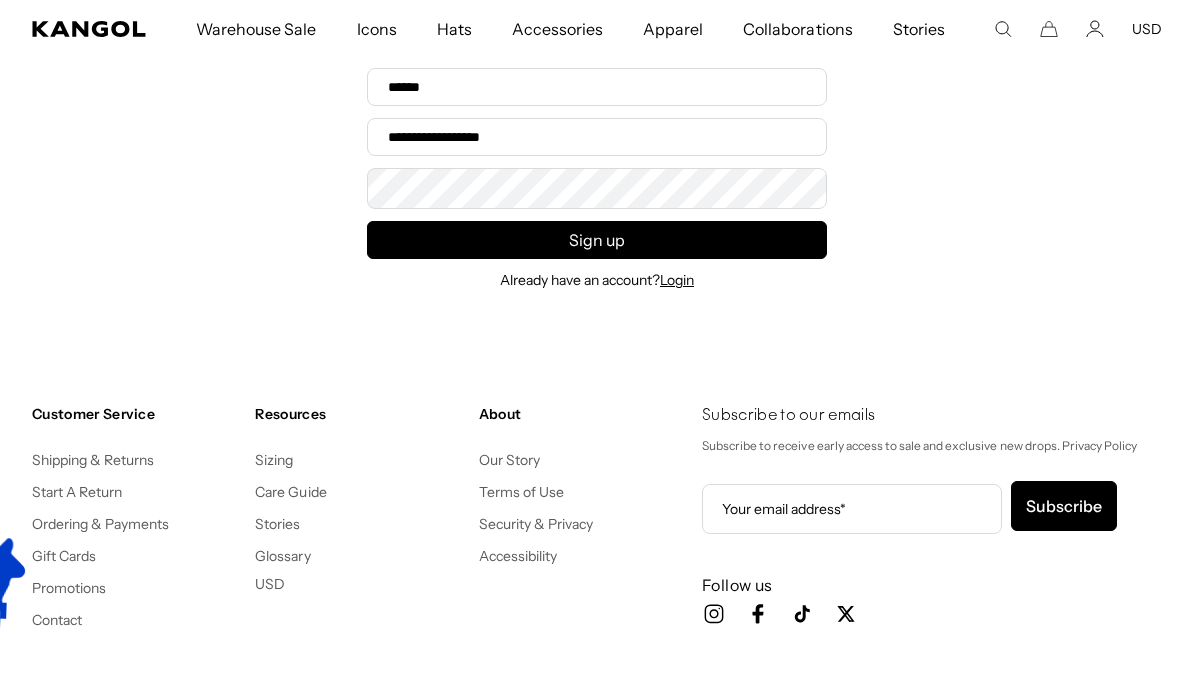 click on "Sign up" at bounding box center (597, 240) 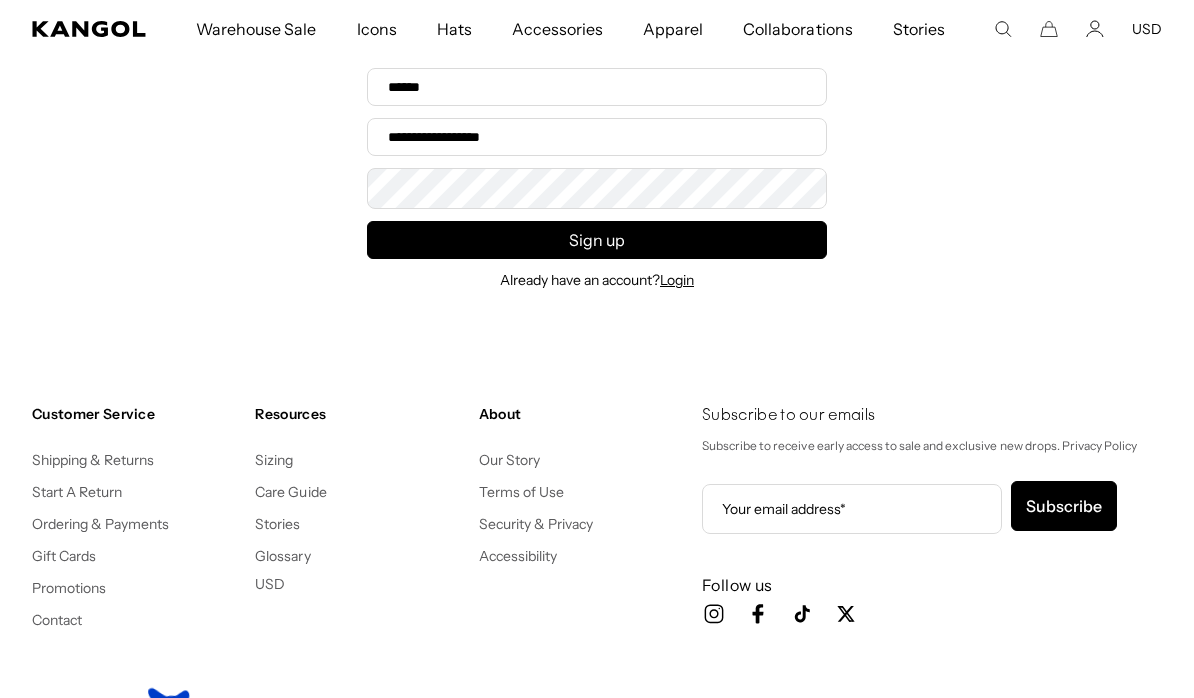scroll, scrollTop: 361, scrollLeft: 0, axis: vertical 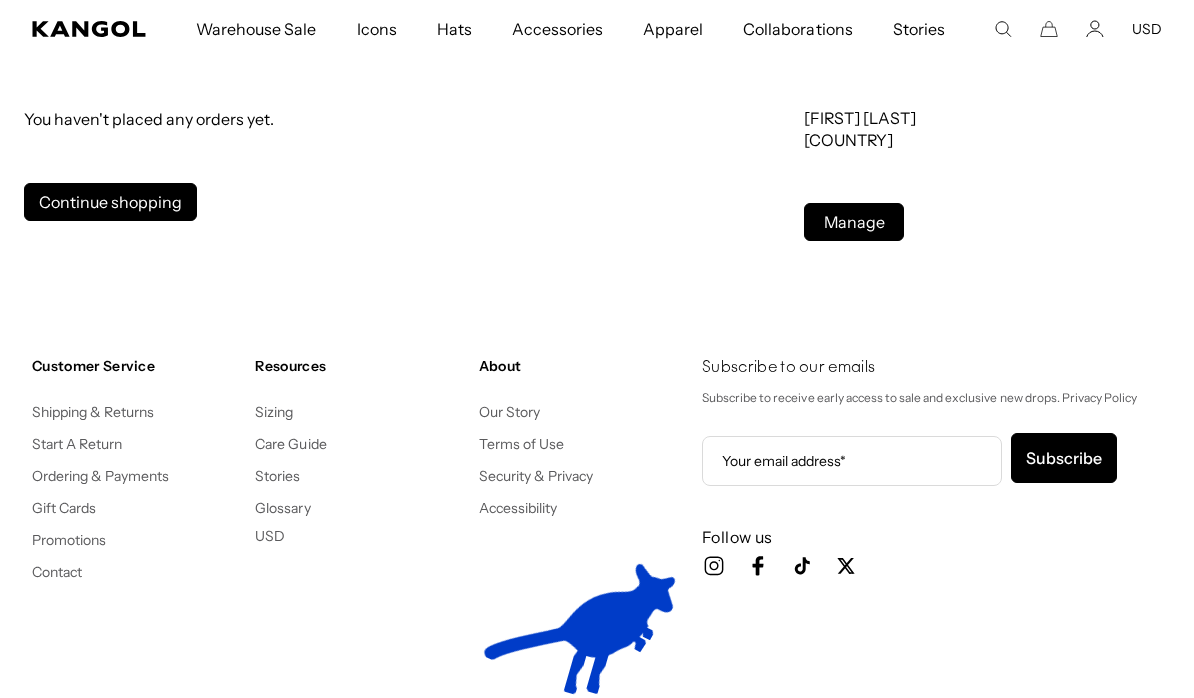 click on "Manage" at bounding box center [854, 222] 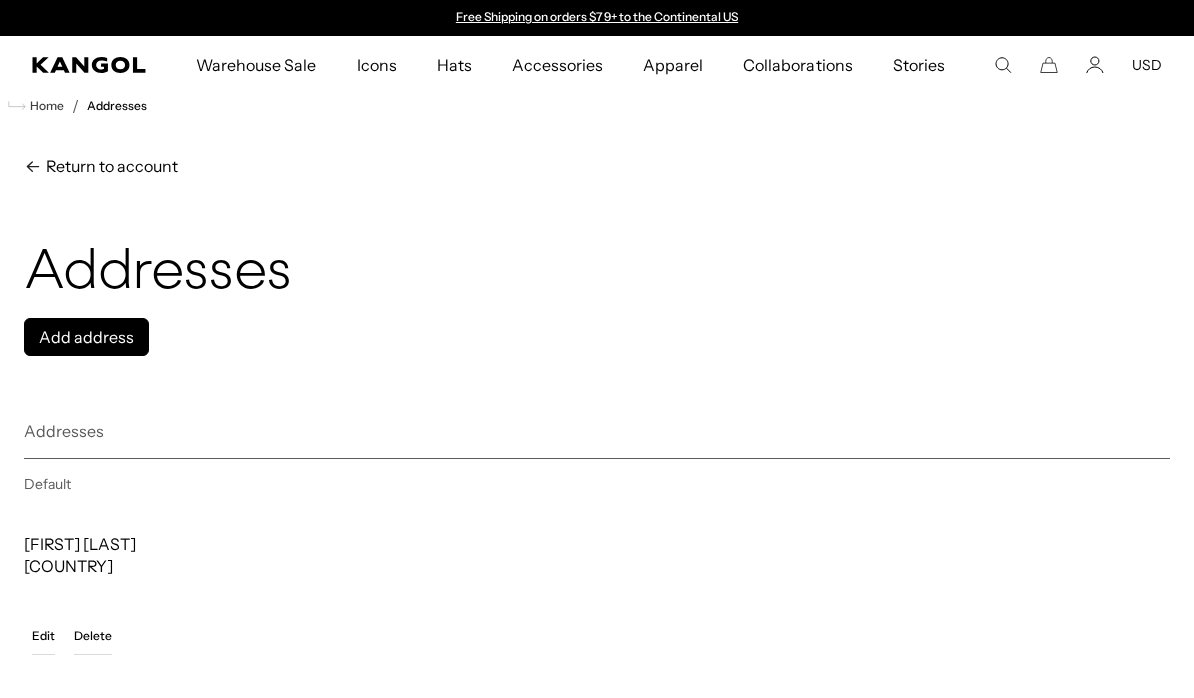 scroll, scrollTop: 0, scrollLeft: 0, axis: both 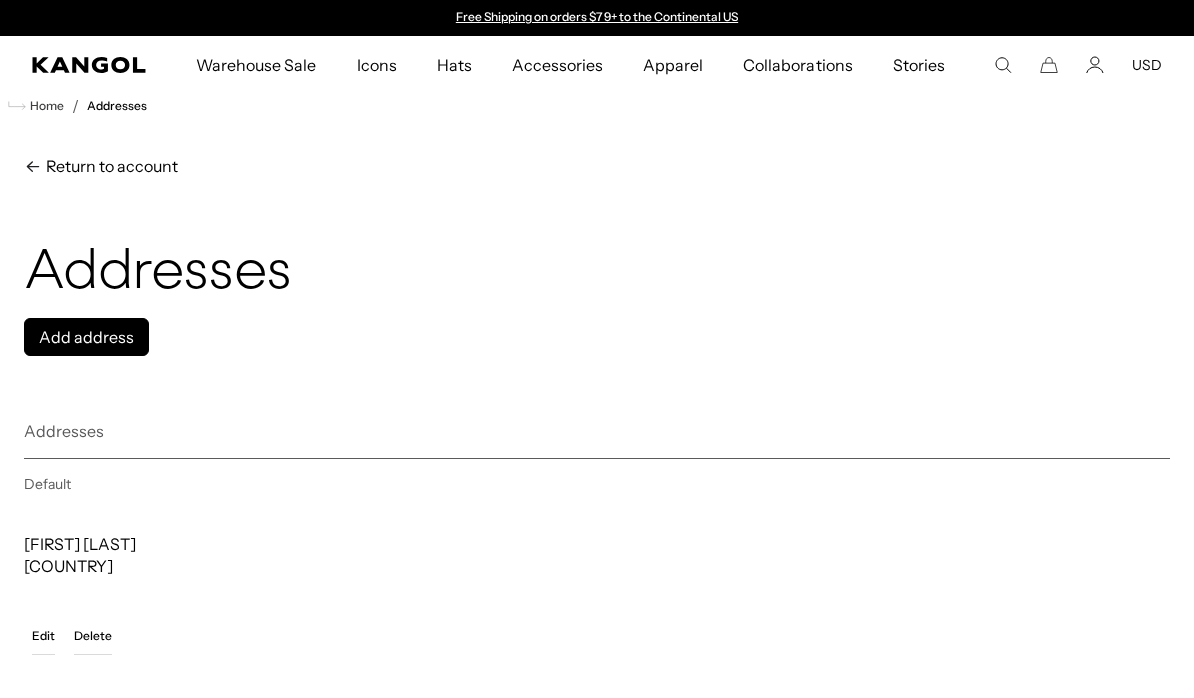 click on "Add address" at bounding box center (86, 337) 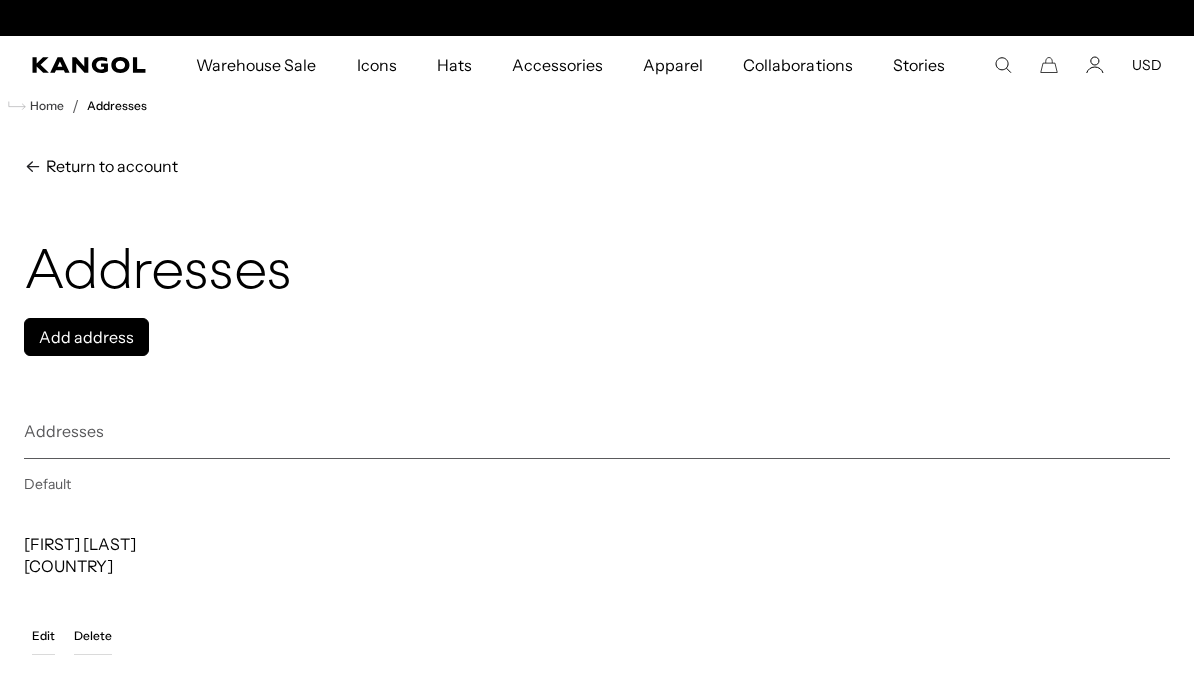 scroll, scrollTop: 0, scrollLeft: 0, axis: both 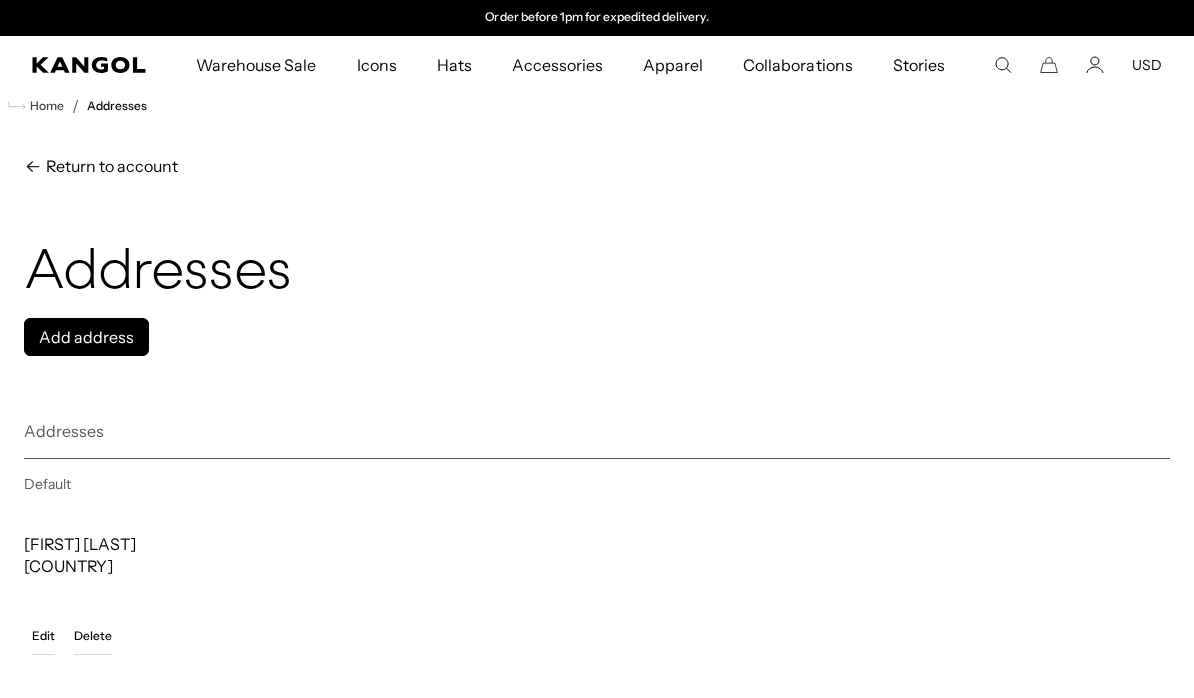 click on "Add address" at bounding box center (86, 337) 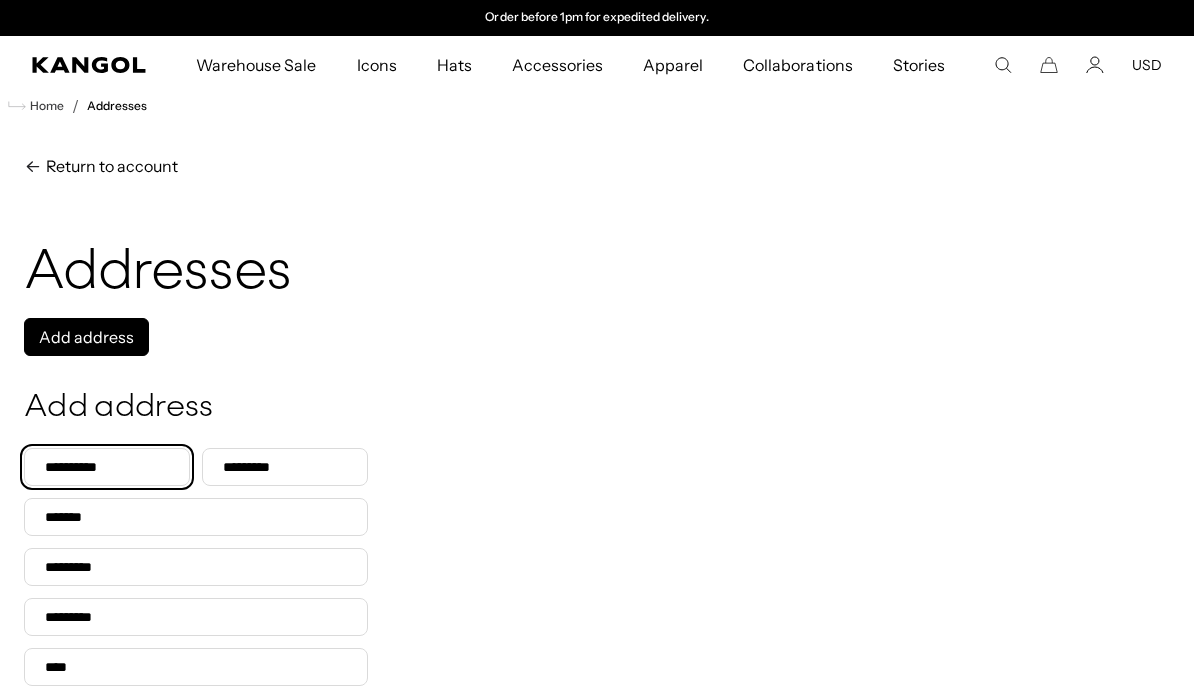 click on "First name" at bounding box center [107, 467] 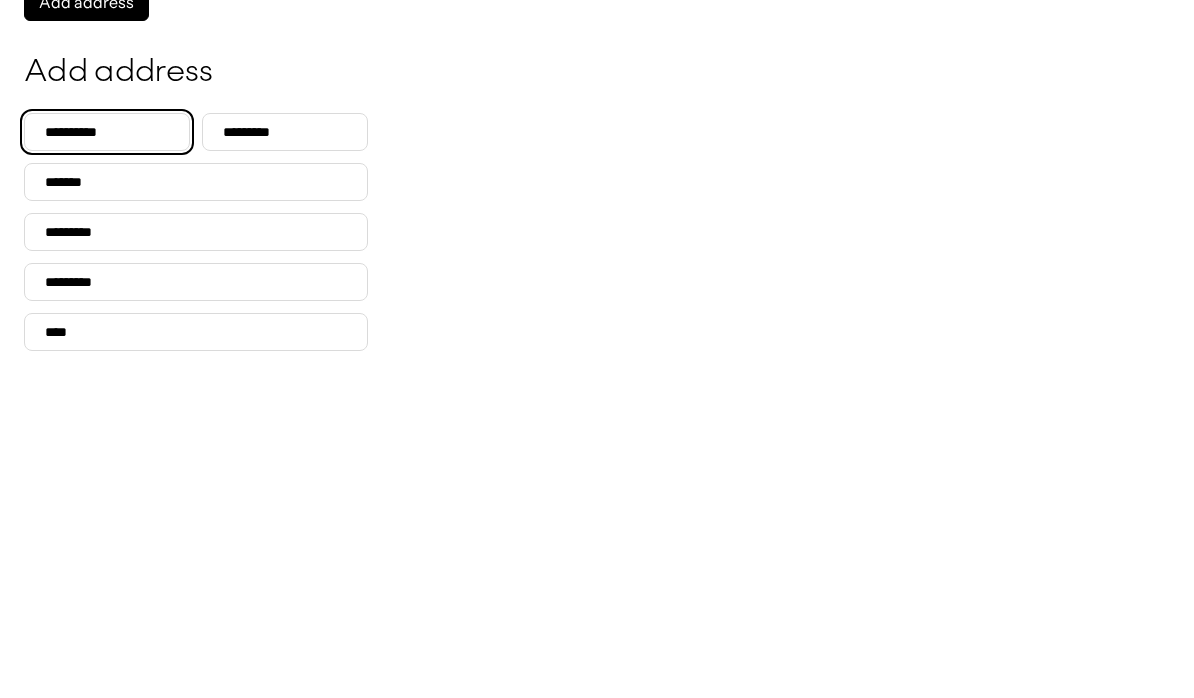 scroll, scrollTop: 0, scrollLeft: 0, axis: both 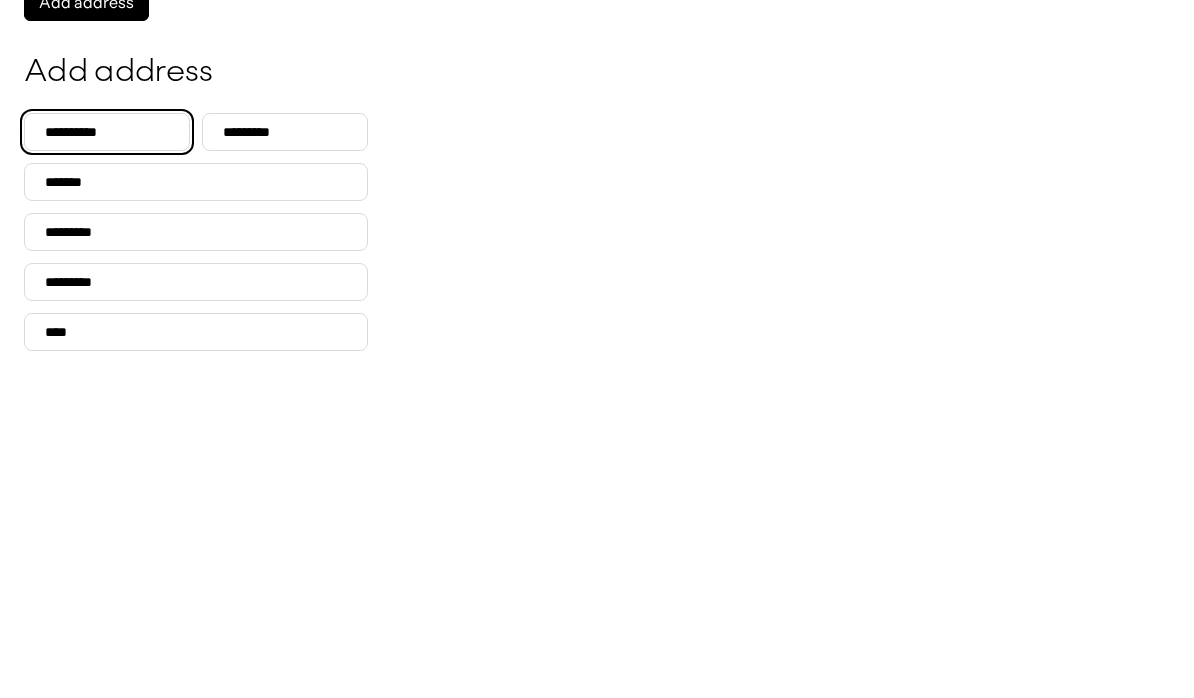 type on "*****" 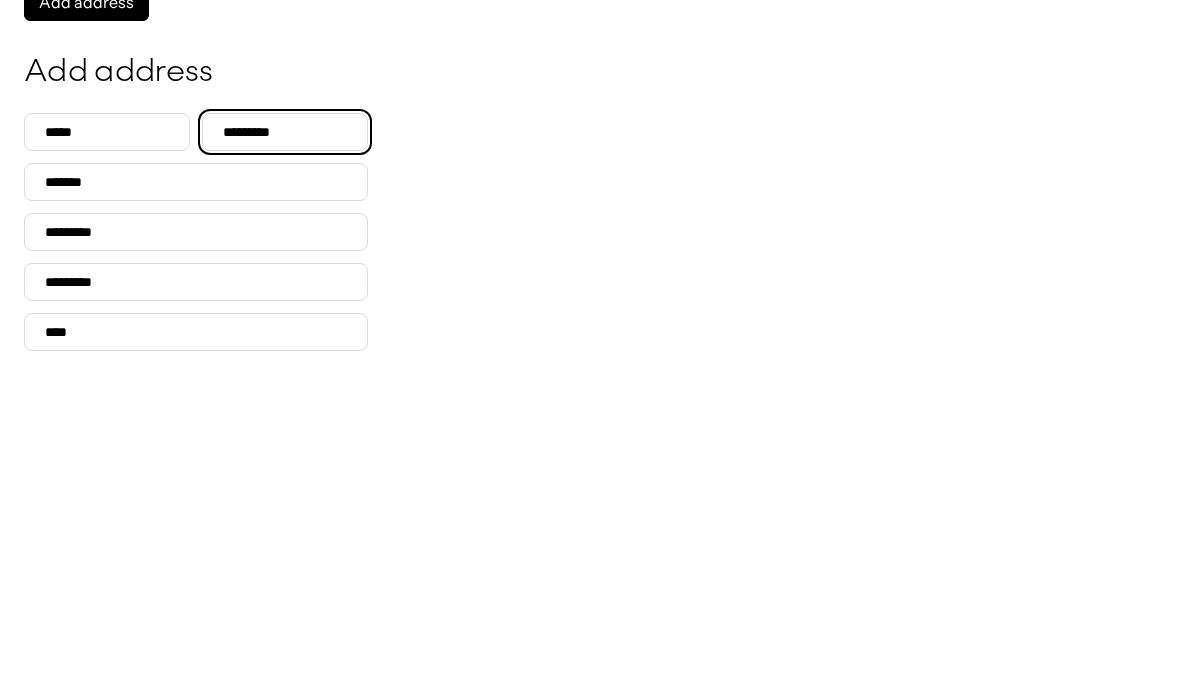 type on "******" 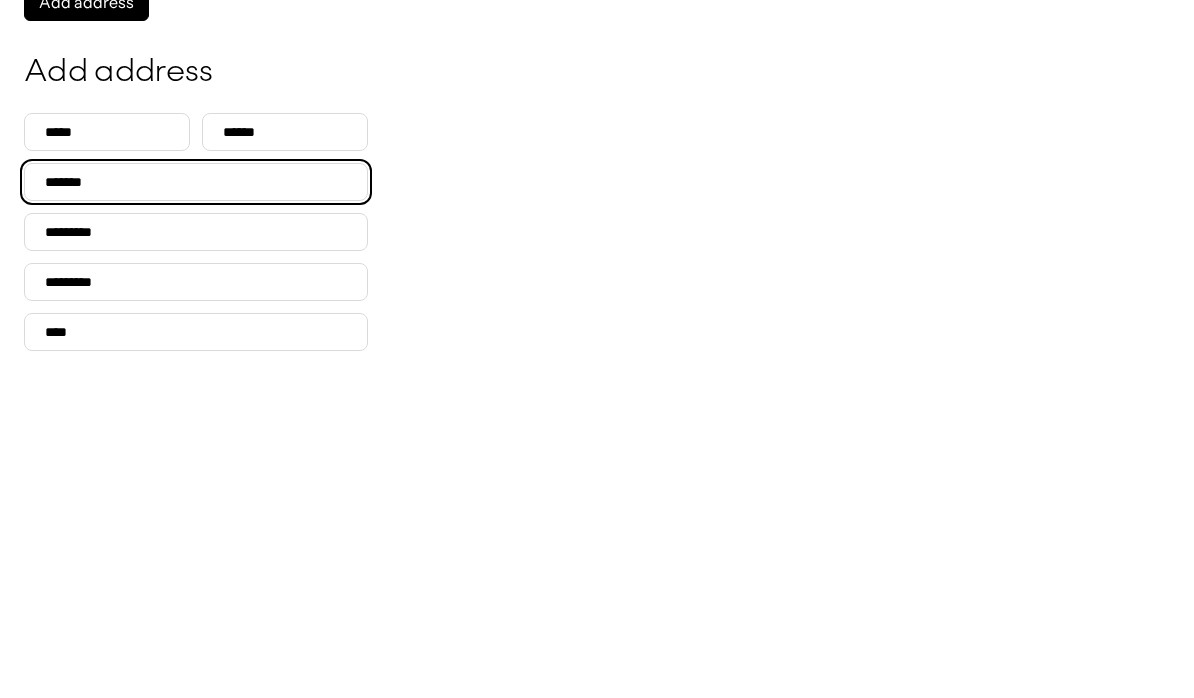 scroll, scrollTop: 0, scrollLeft: 412, axis: horizontal 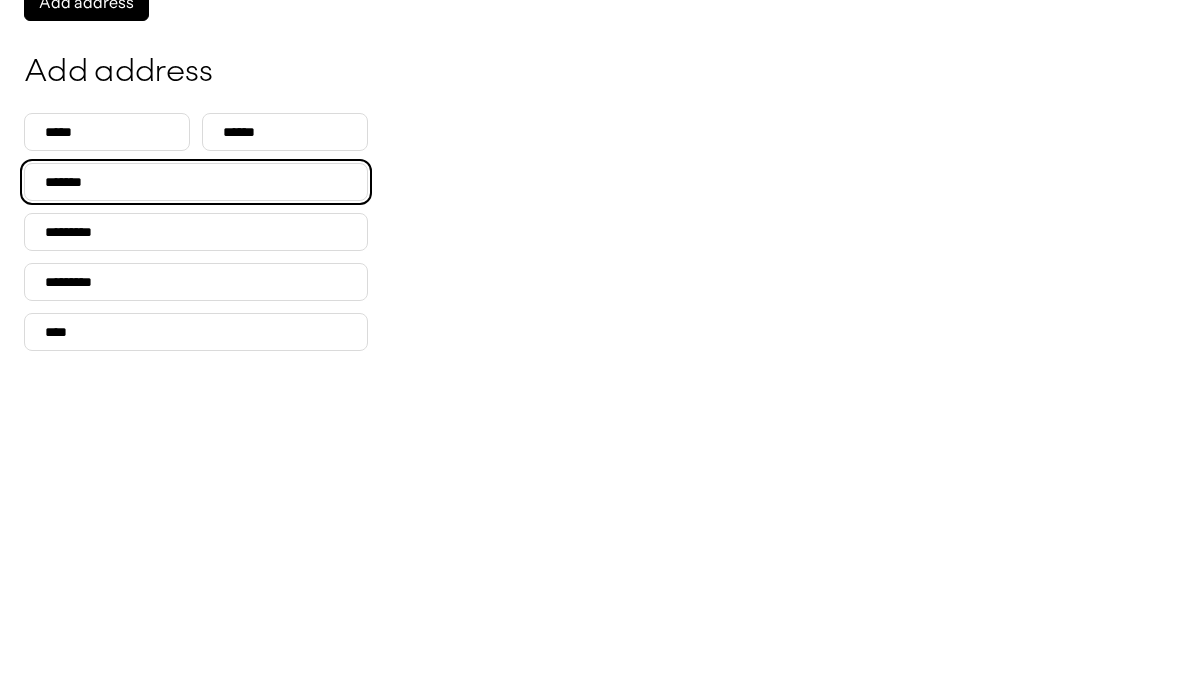 type on "**********" 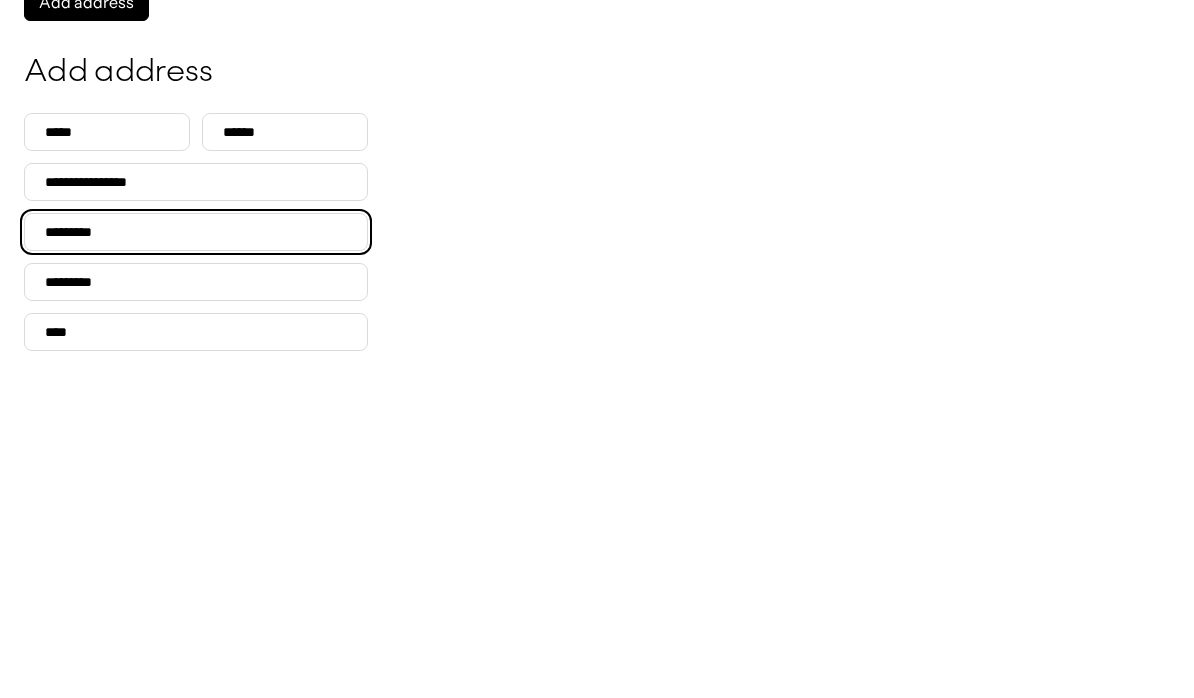scroll, scrollTop: 0, scrollLeft: 0, axis: both 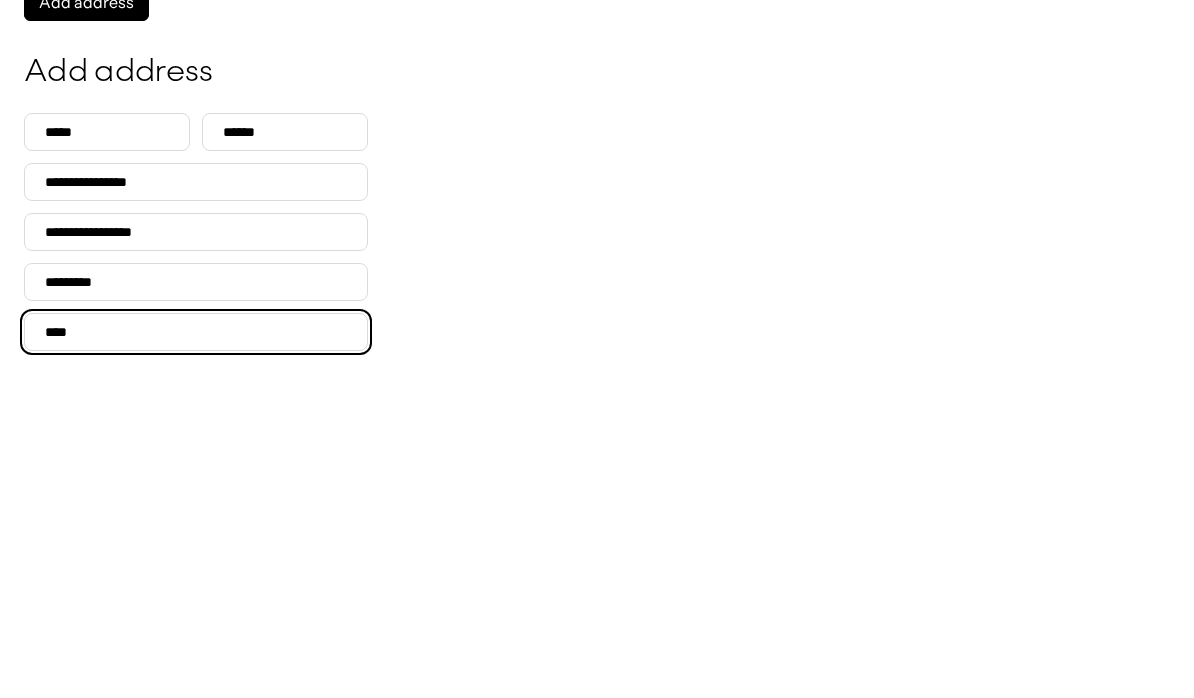 type on "**********" 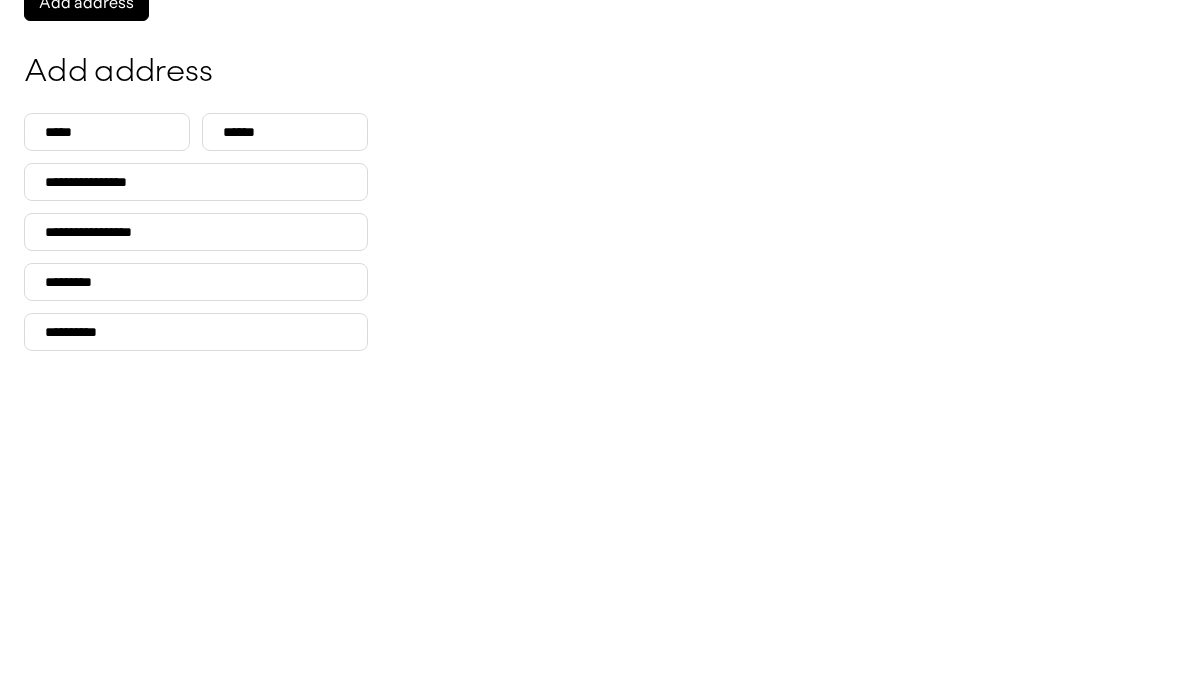 select on "**********" 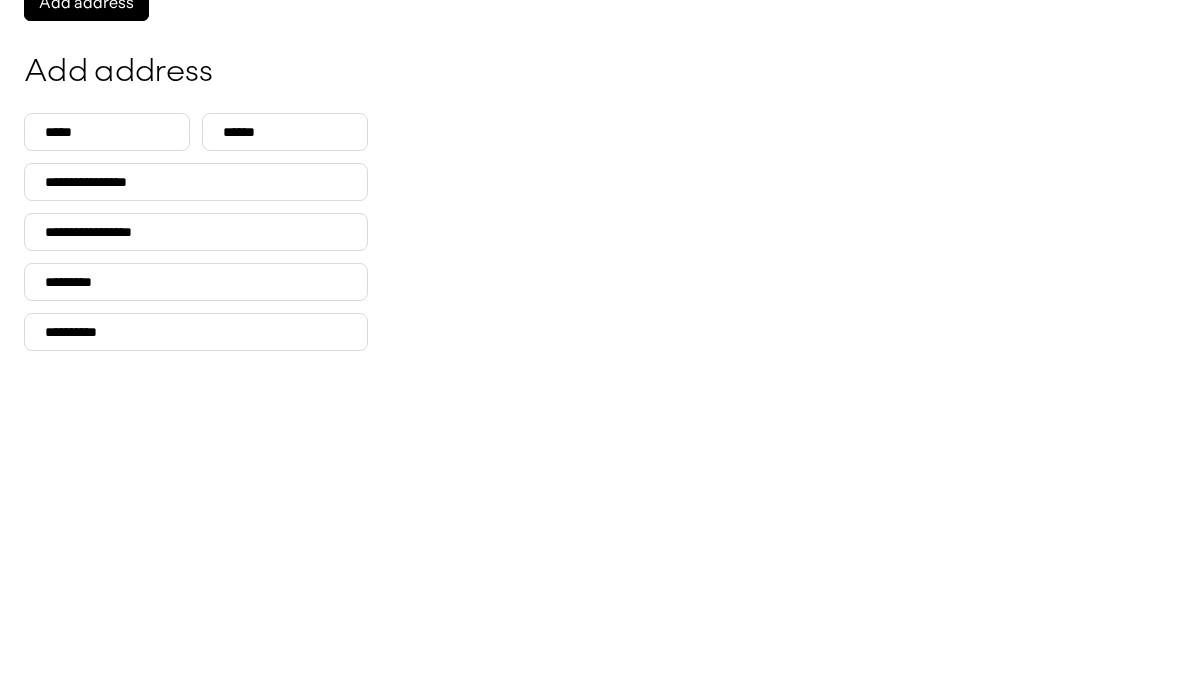 type on "*****" 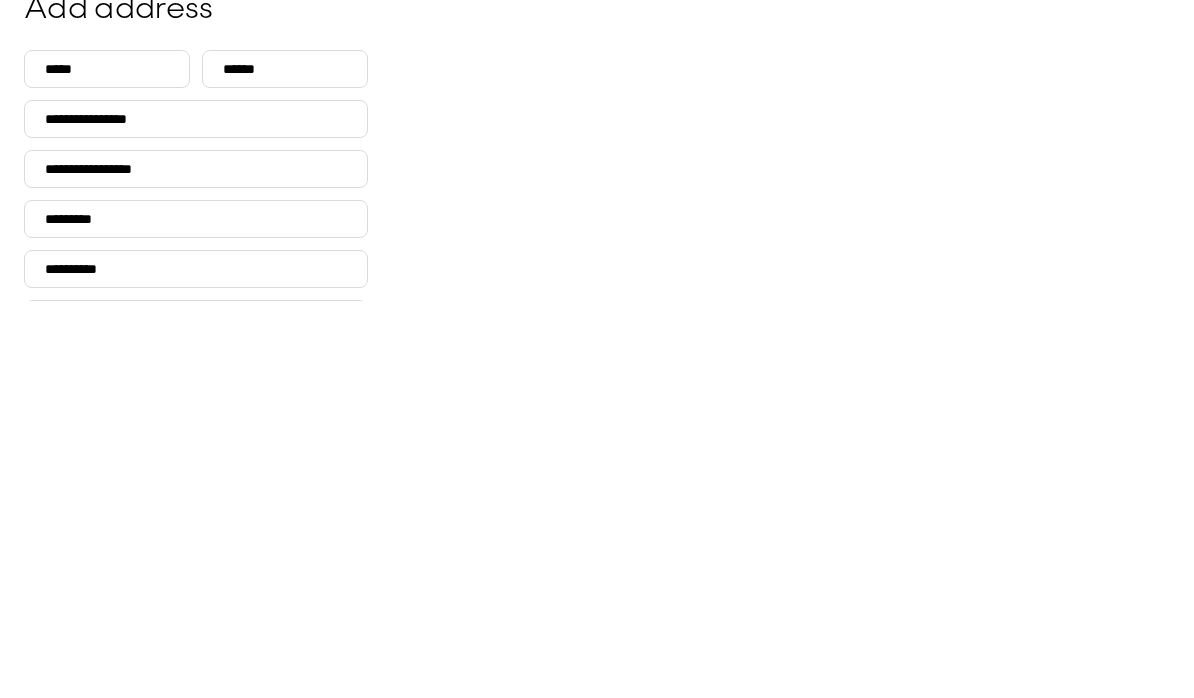 scroll, scrollTop: 13, scrollLeft: 0, axis: vertical 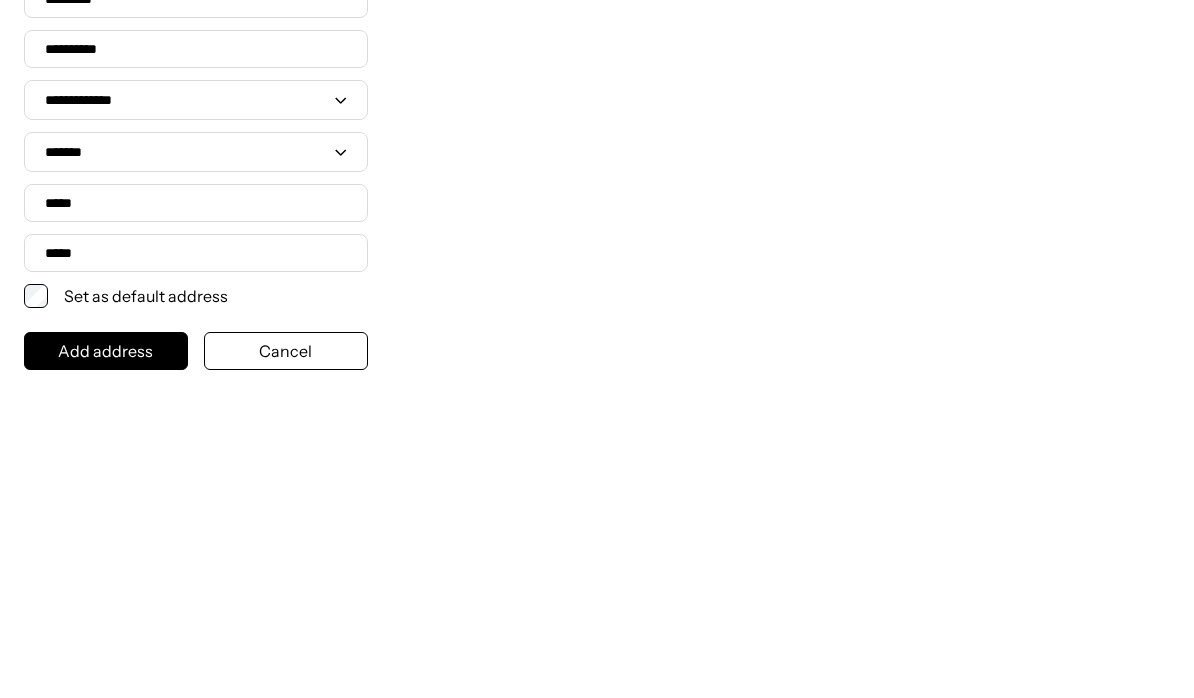 click on "**********" at bounding box center [196, 475] 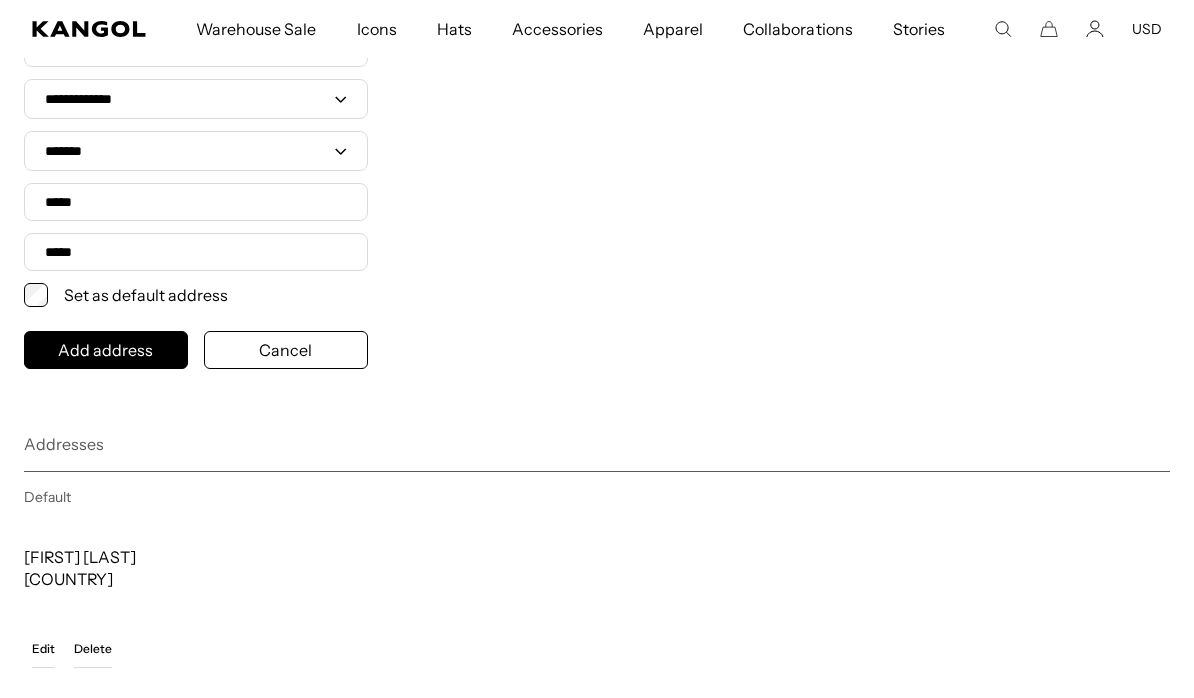 scroll, scrollTop: 0, scrollLeft: 0, axis: both 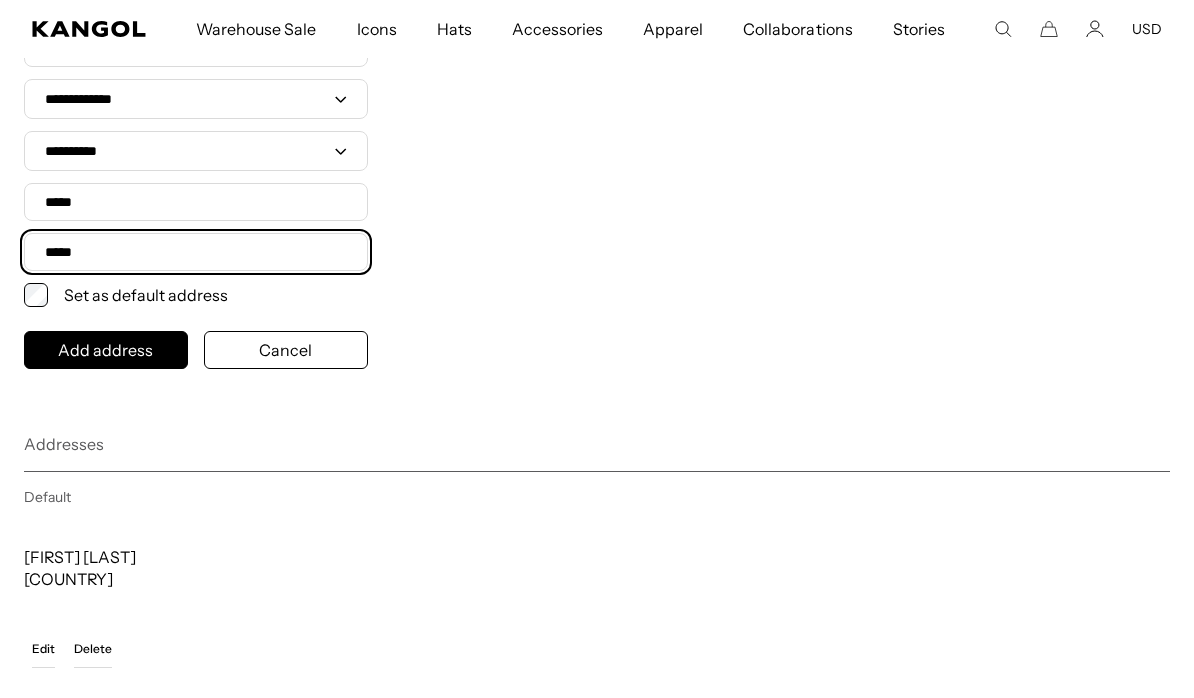 click on "Phone" at bounding box center (196, 252) 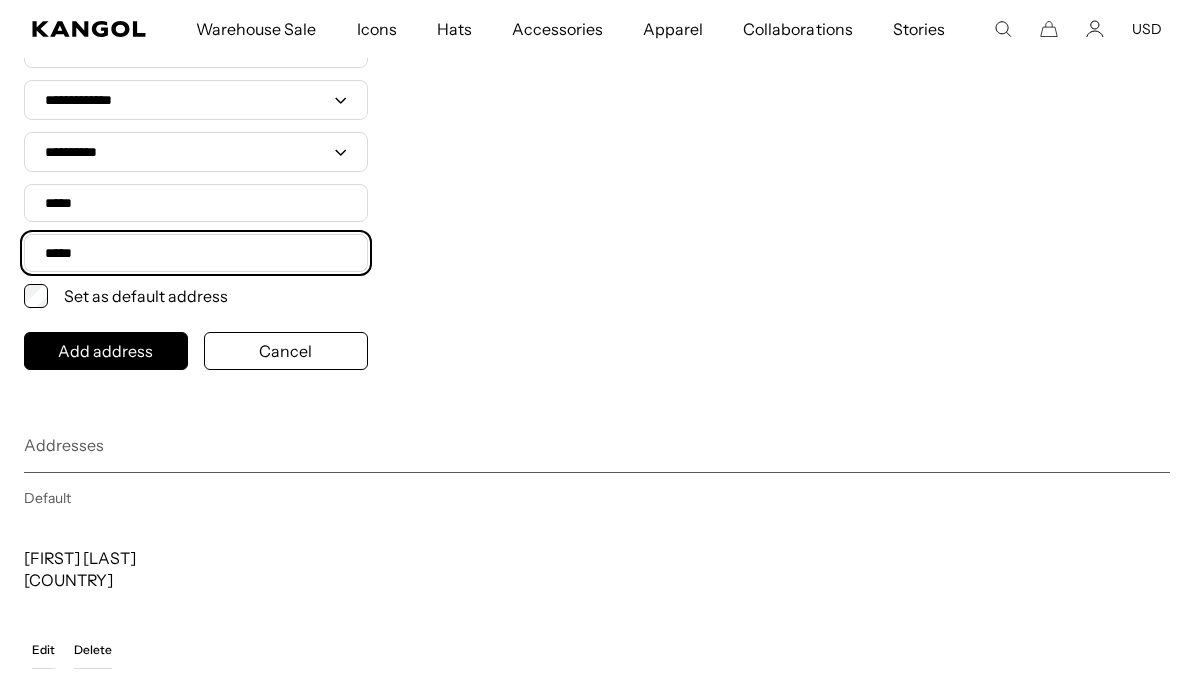 type on "**********" 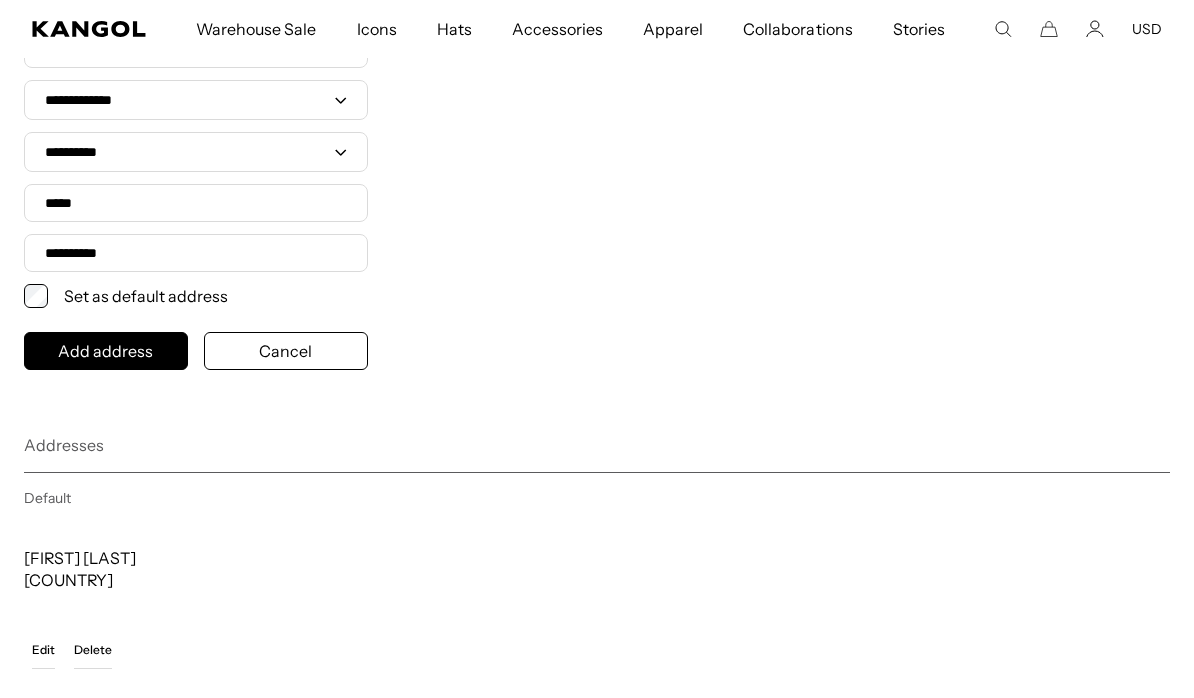 scroll, scrollTop: 619, scrollLeft: 0, axis: vertical 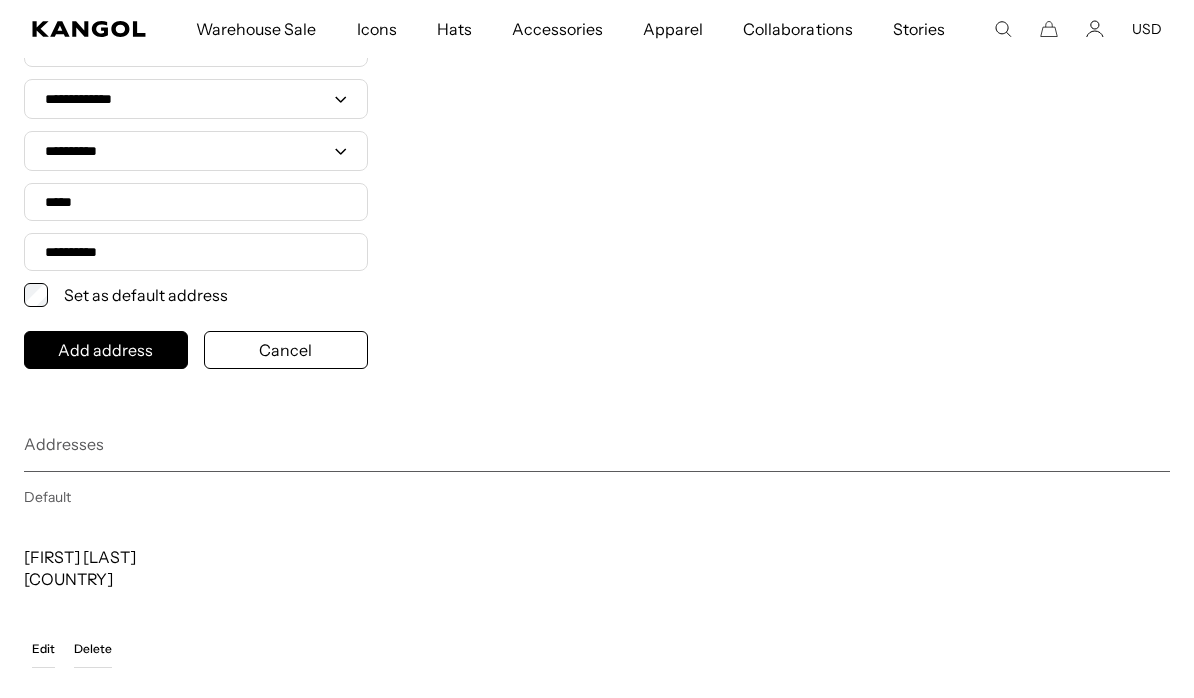 click on "Add address" at bounding box center [106, 350] 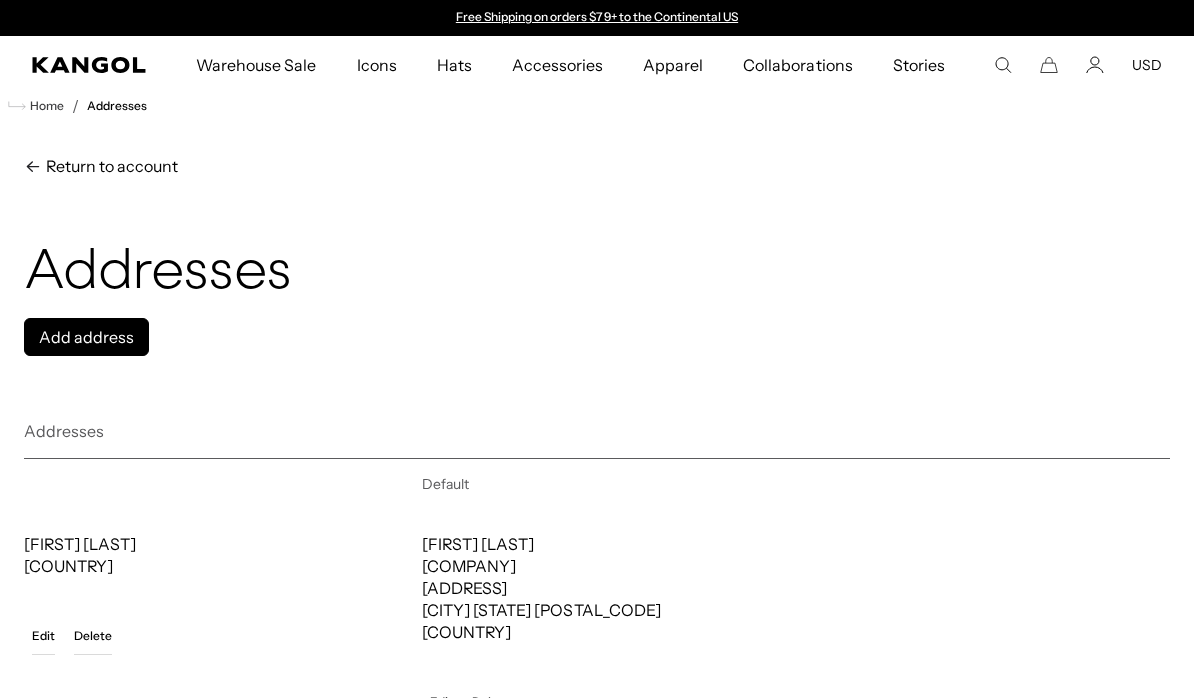 scroll, scrollTop: 0, scrollLeft: 0, axis: both 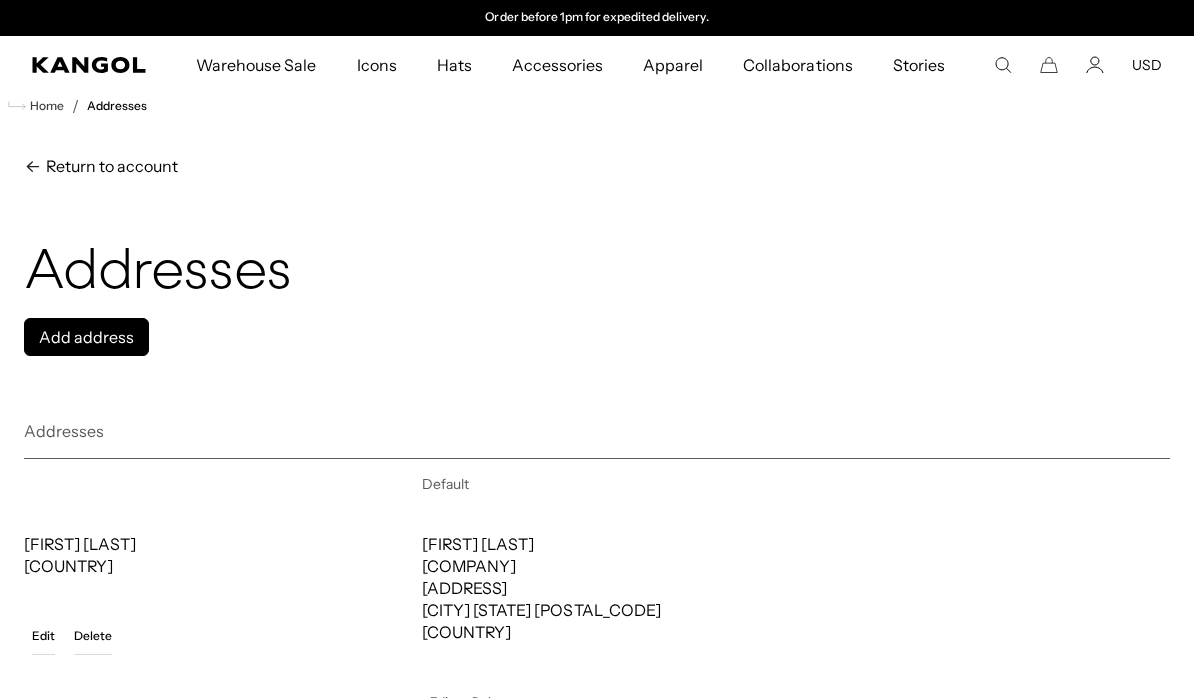 click 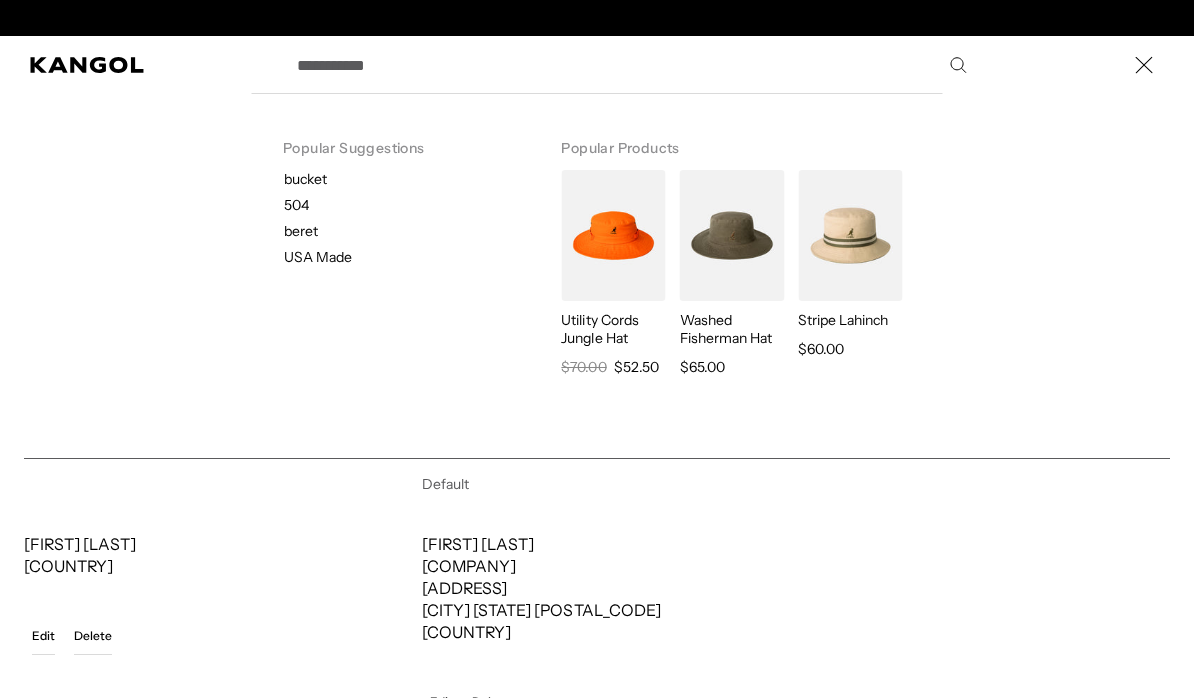 scroll, scrollTop: 0, scrollLeft: 0, axis: both 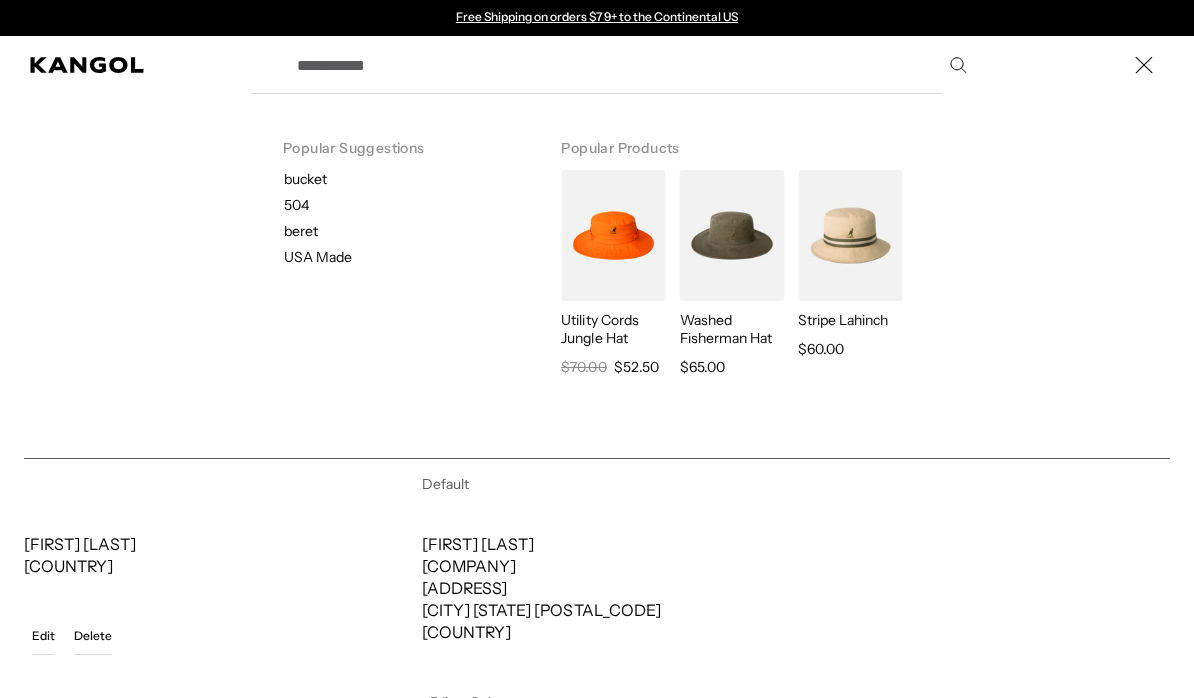click at bounding box center [613, 235] 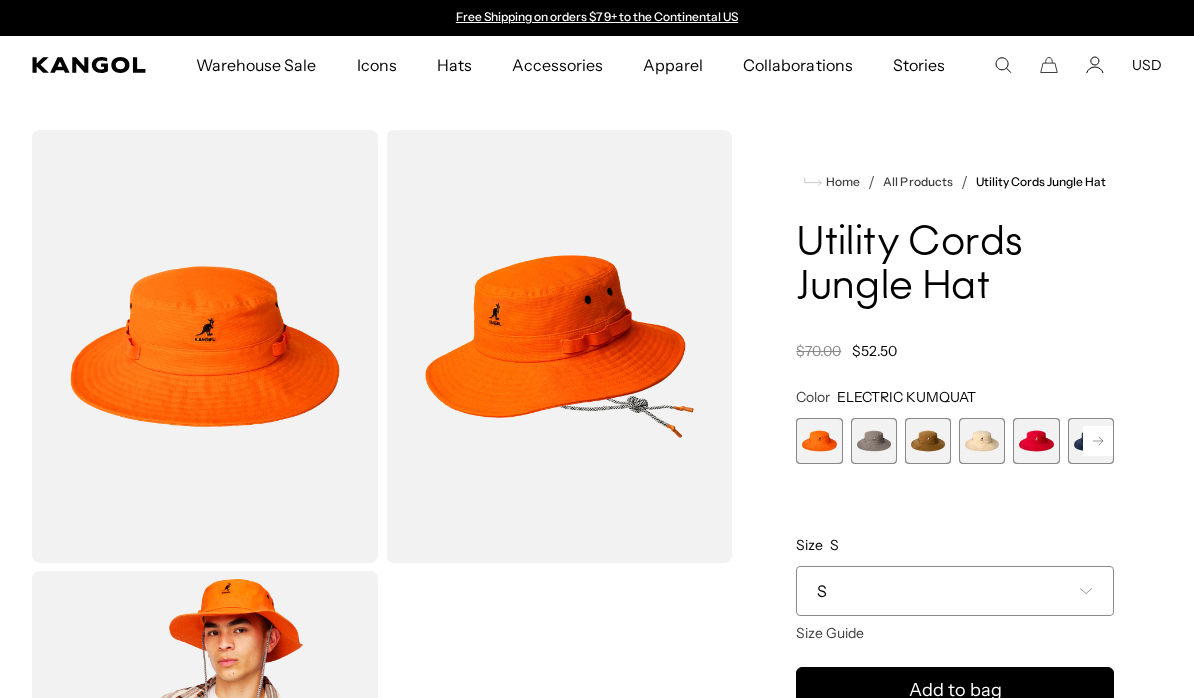 scroll, scrollTop: 0, scrollLeft: 0, axis: both 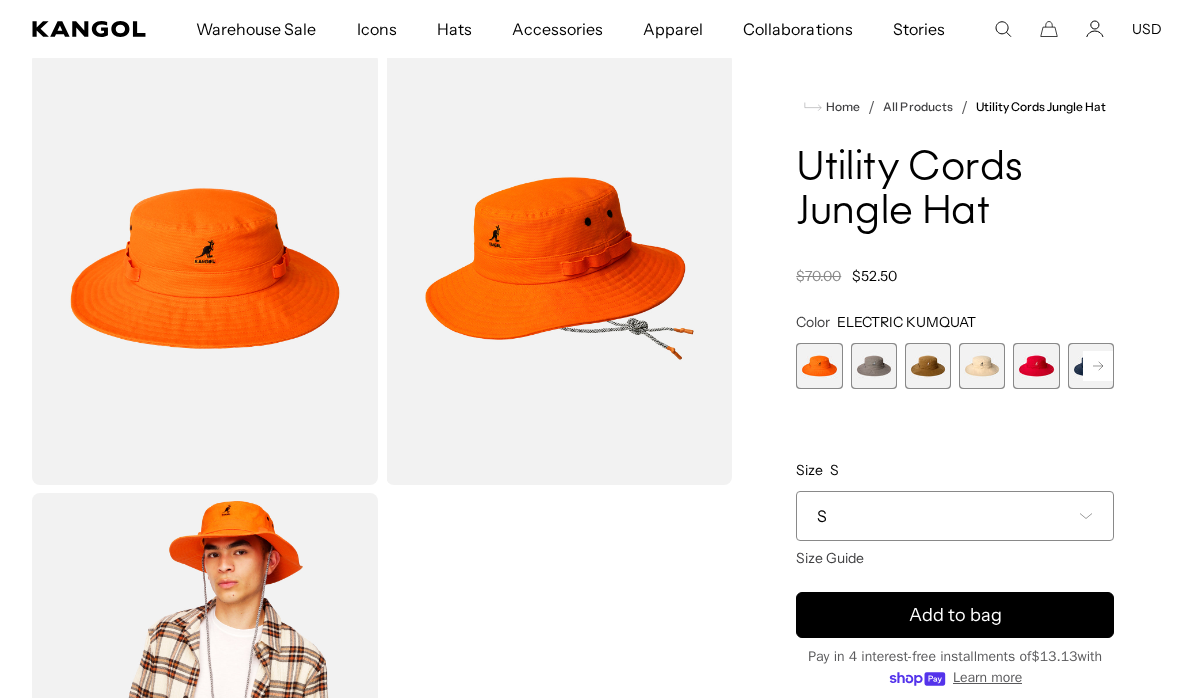 click on "S" at bounding box center (955, 516) 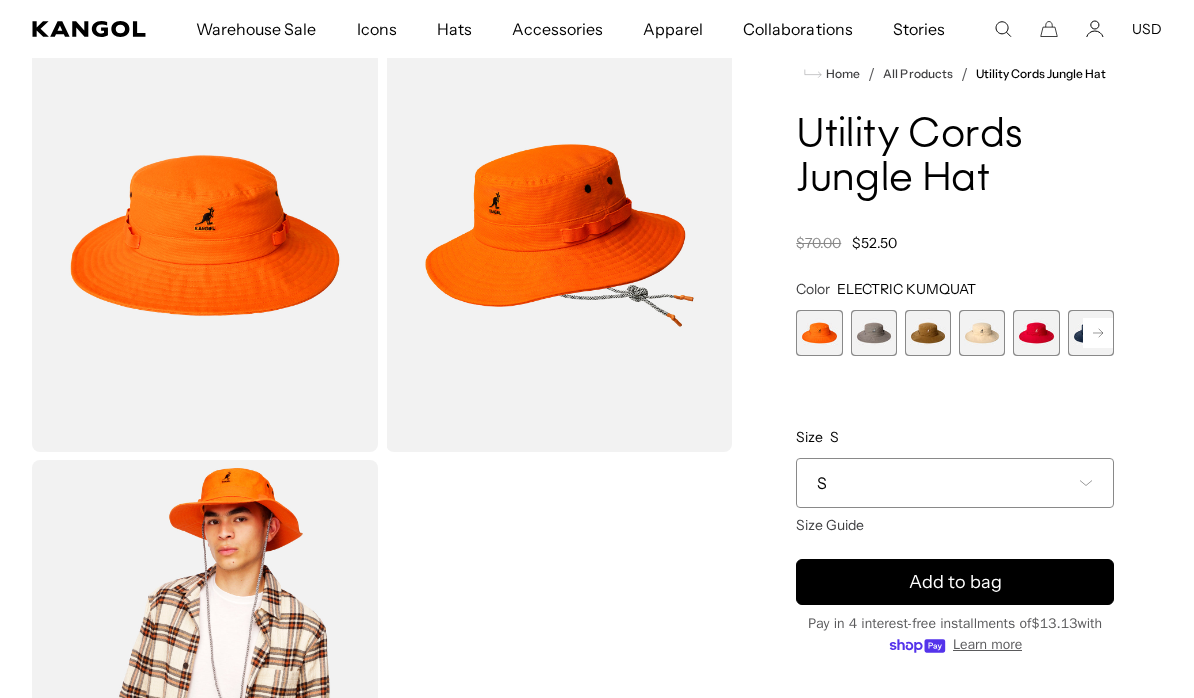 scroll, scrollTop: 0, scrollLeft: 0, axis: both 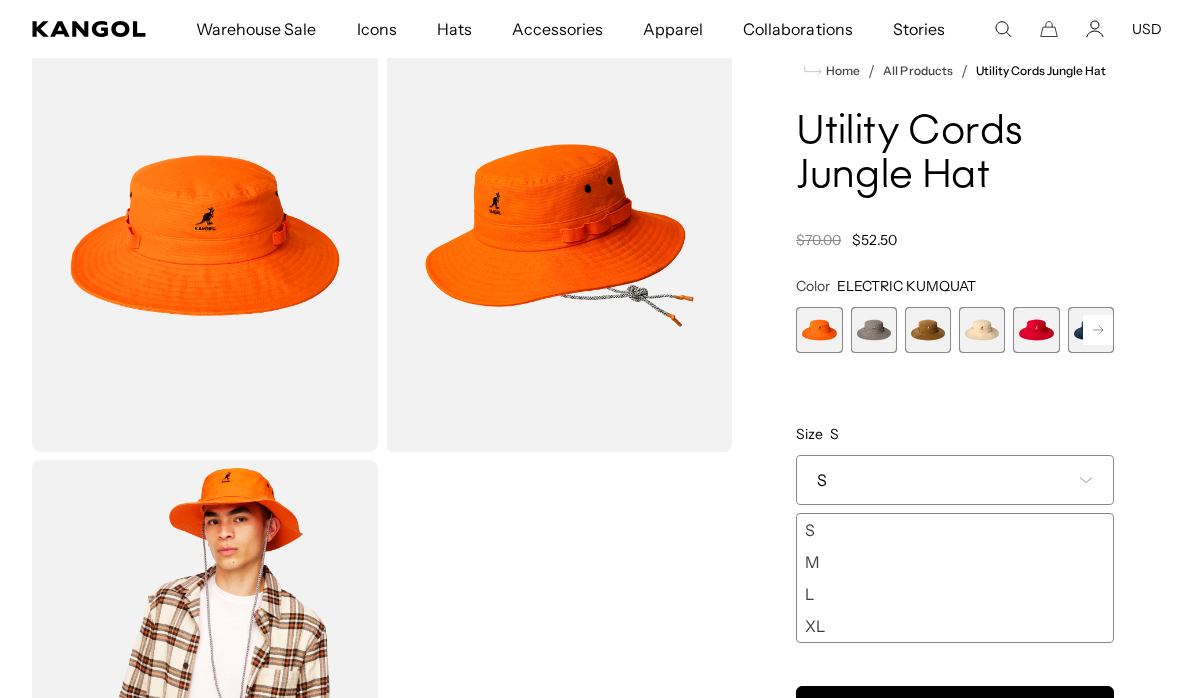 click on "M" at bounding box center (955, 562) 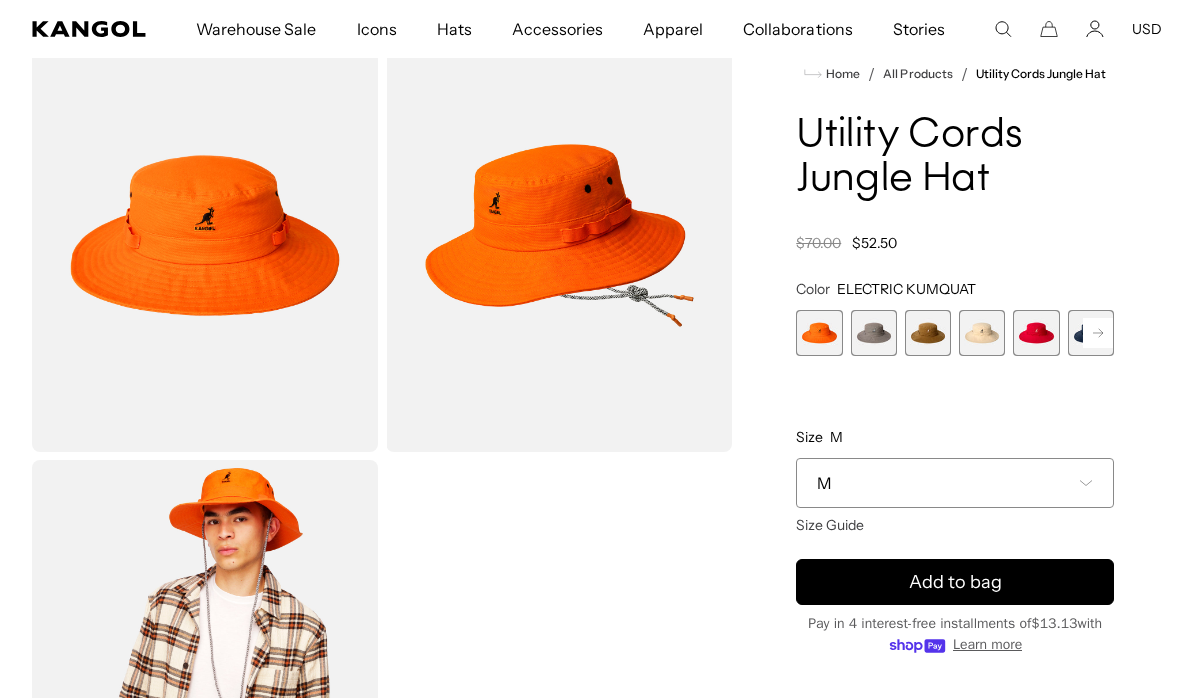 click on "Add to bag" at bounding box center (955, 582) 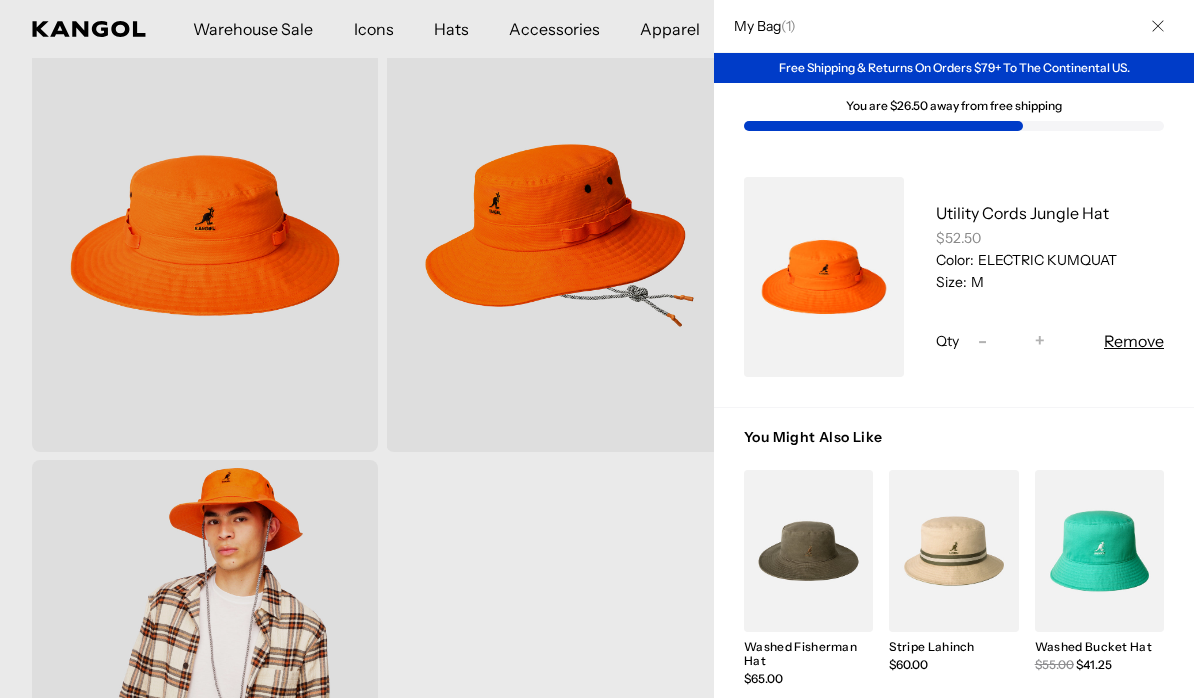 scroll, scrollTop: 0, scrollLeft: 0, axis: both 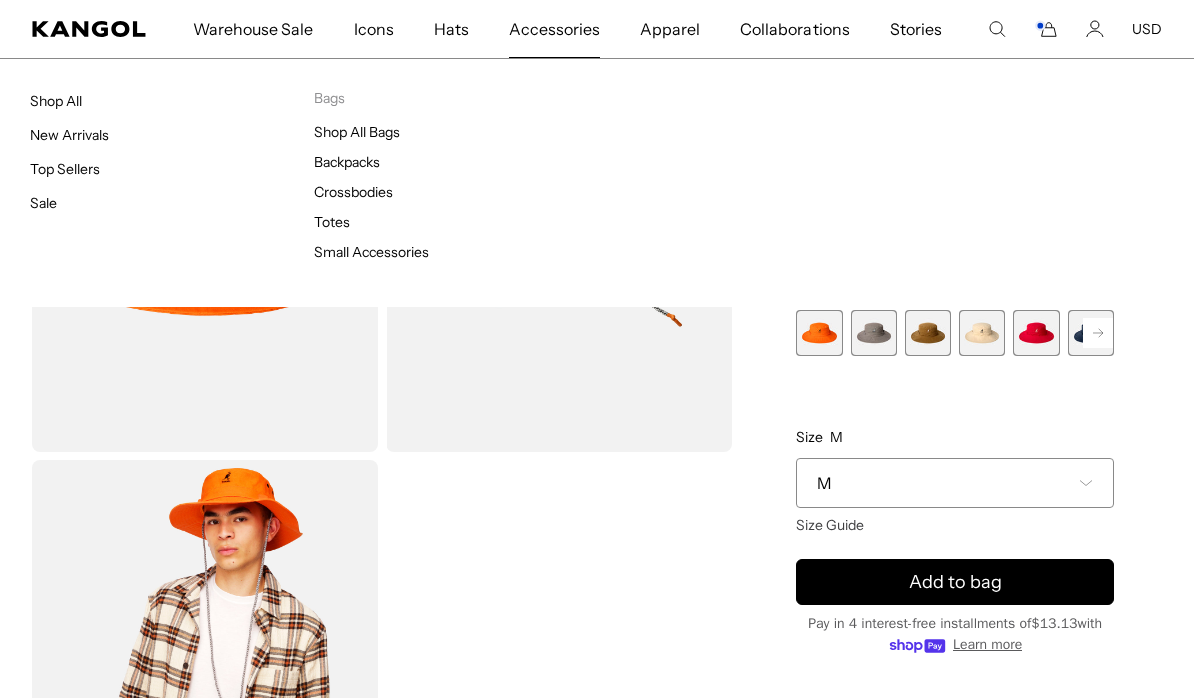 click on "Backpacks" at bounding box center (347, 162) 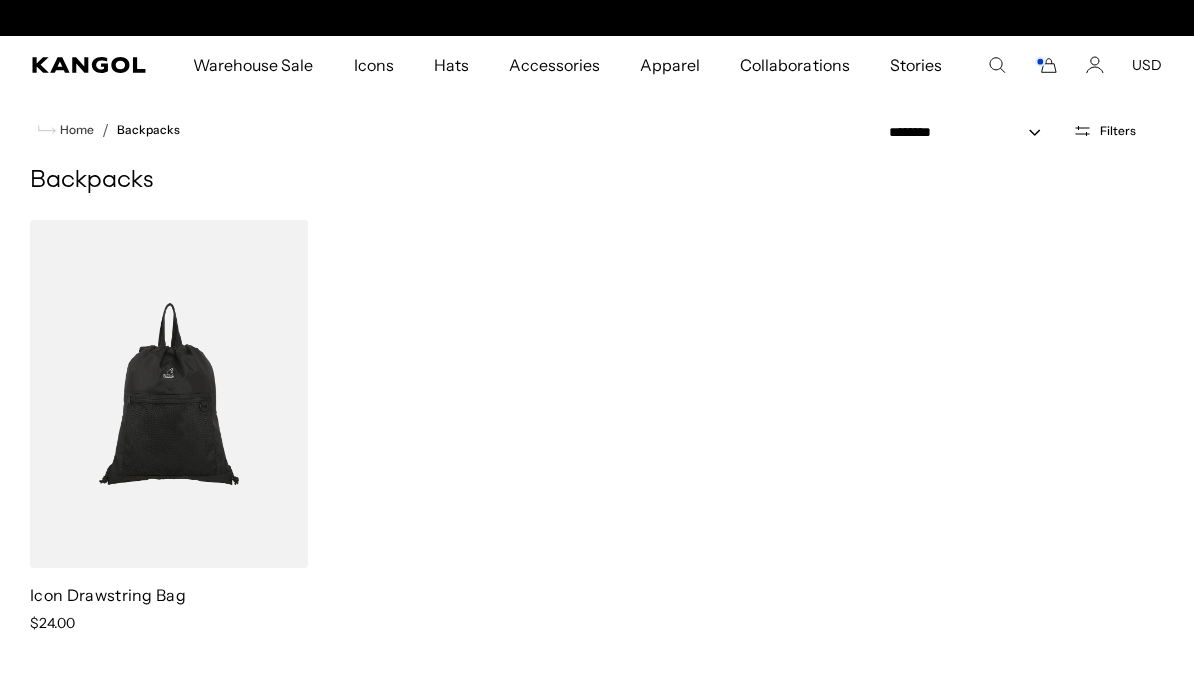 scroll, scrollTop: 138, scrollLeft: 0, axis: vertical 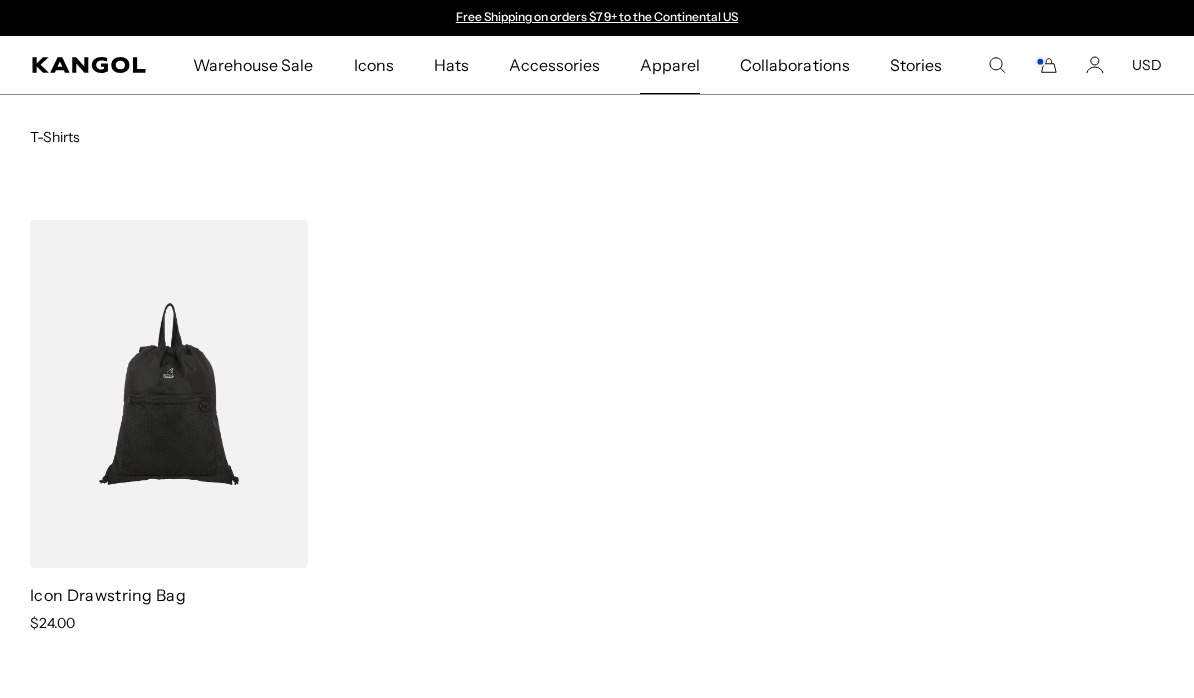 click on "Apparel" at bounding box center [670, 65] 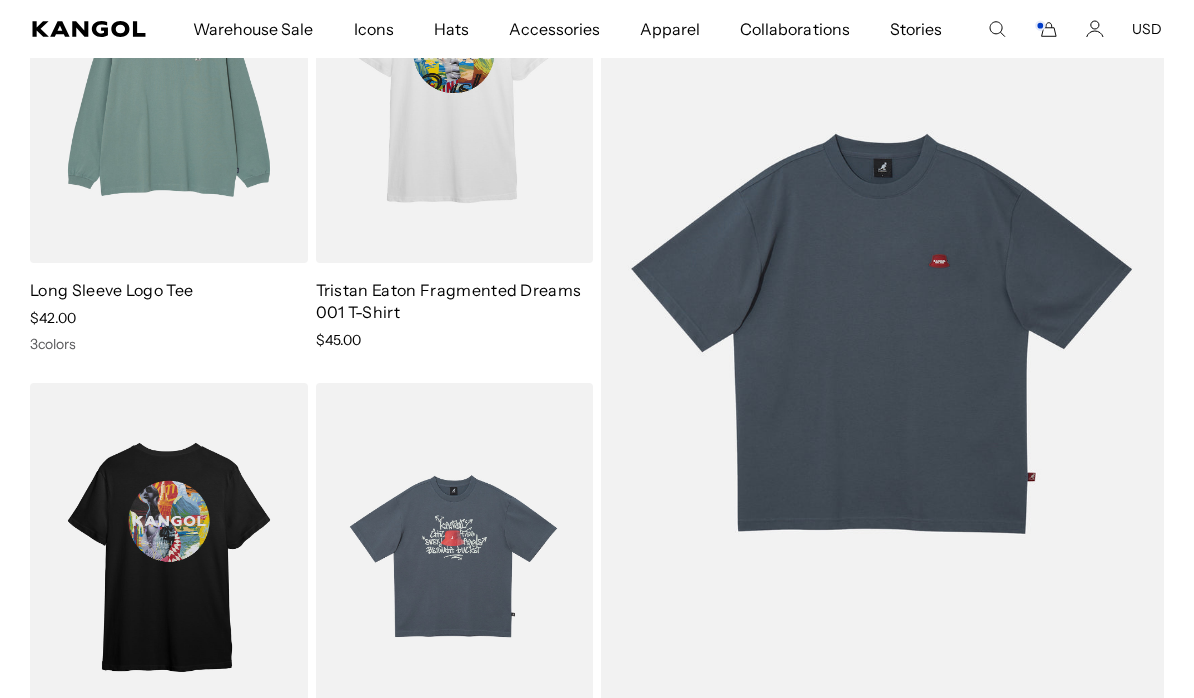 scroll, scrollTop: 0, scrollLeft: 0, axis: both 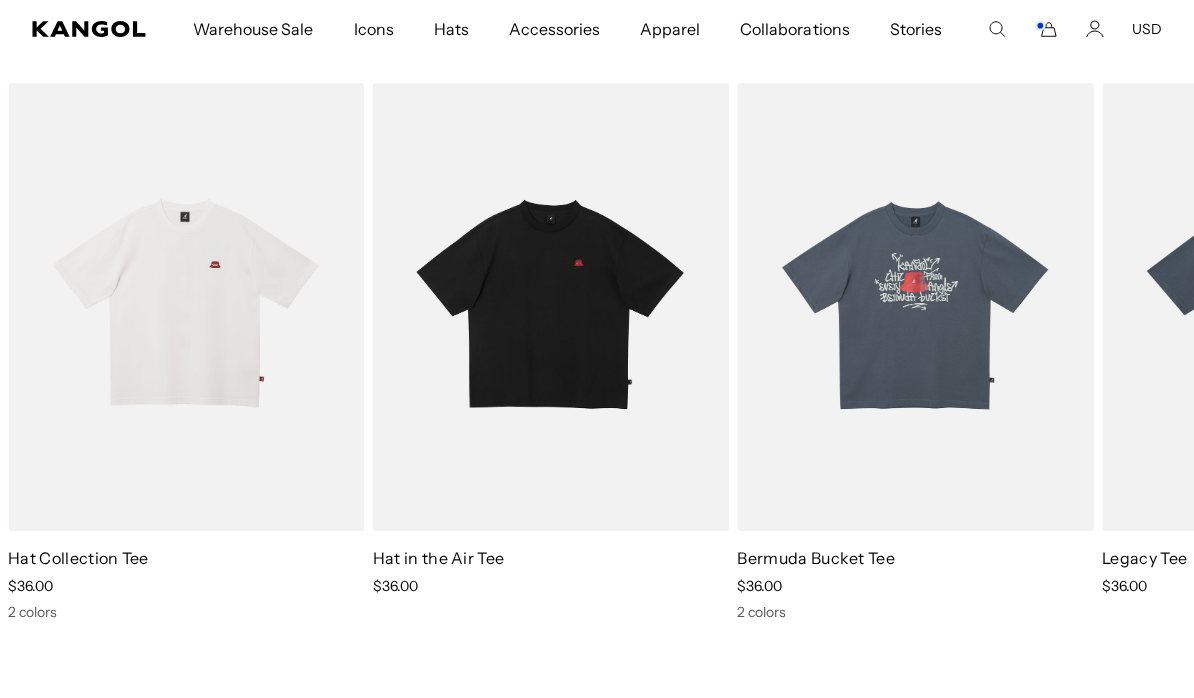 click at bounding box center (0, 0) 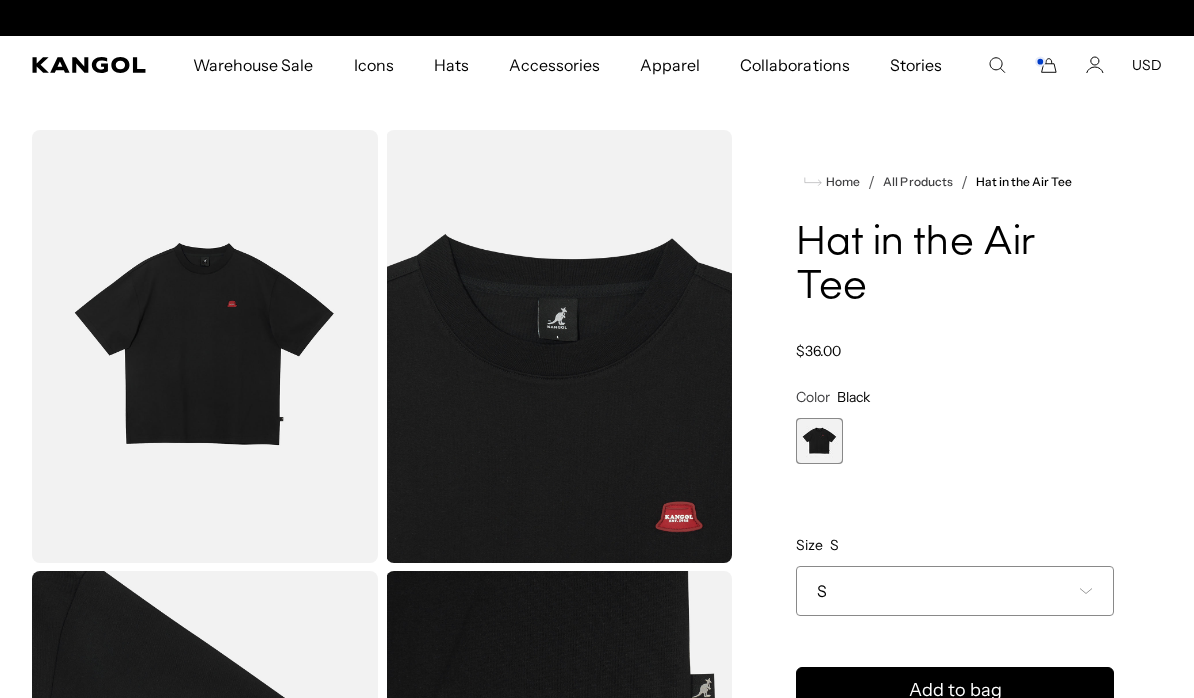 scroll, scrollTop: 66, scrollLeft: 0, axis: vertical 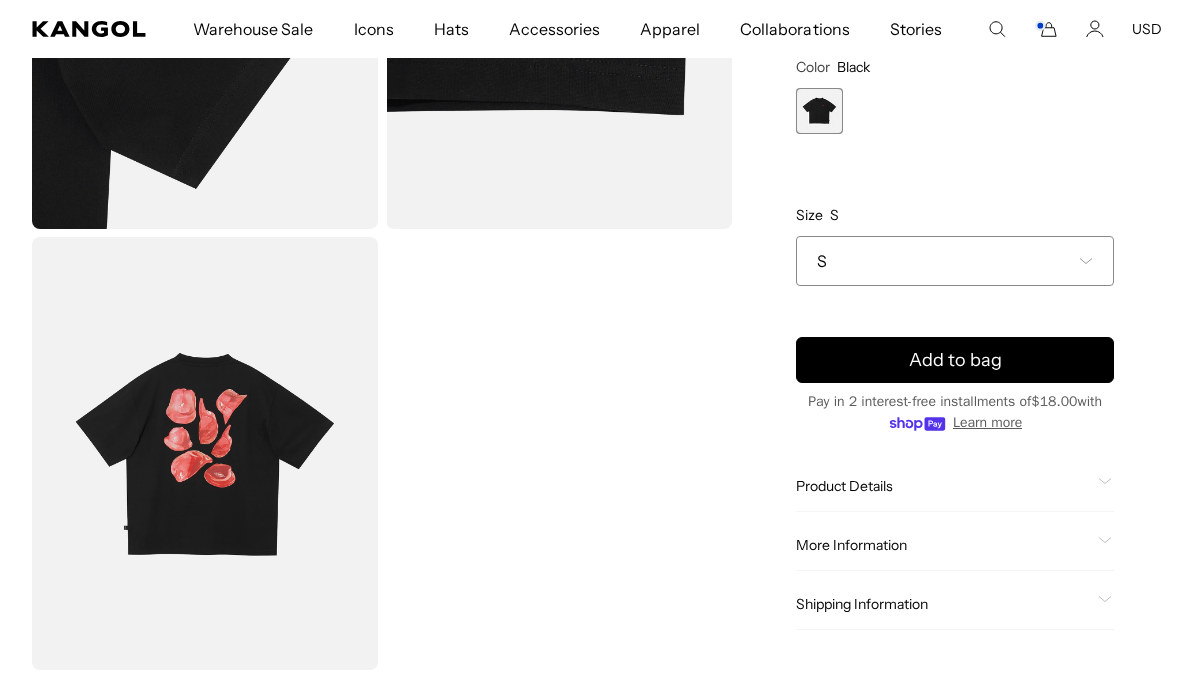 click at bounding box center (205, 453) 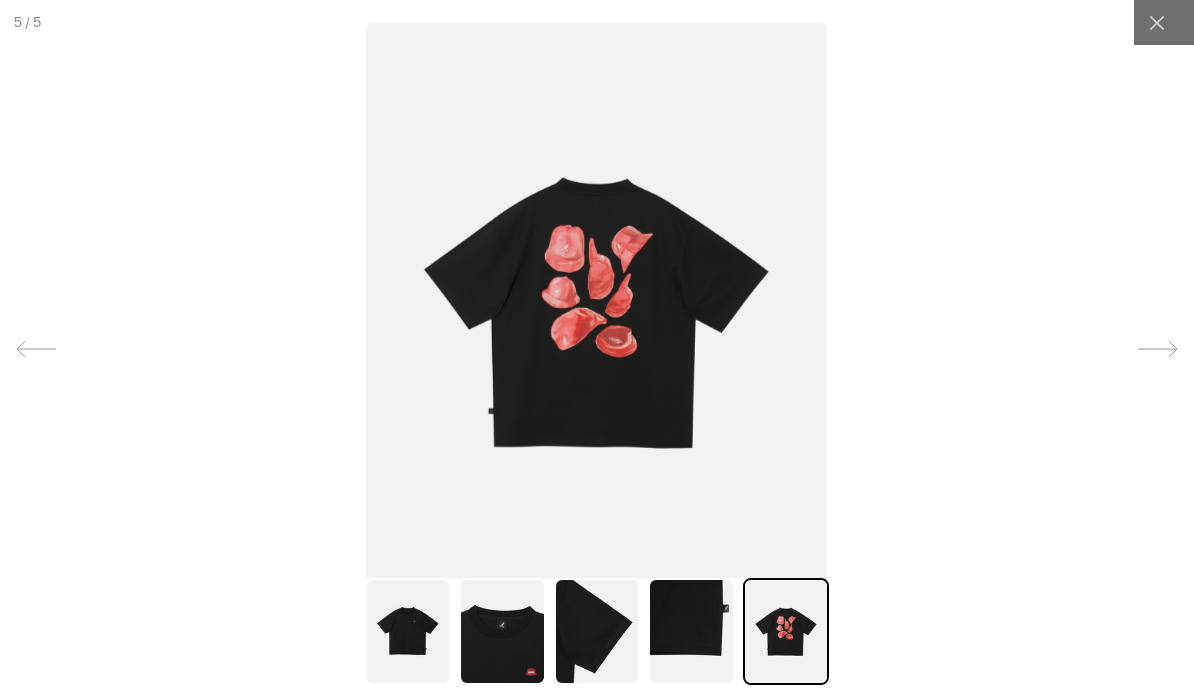 scroll, scrollTop: 0, scrollLeft: 412, axis: horizontal 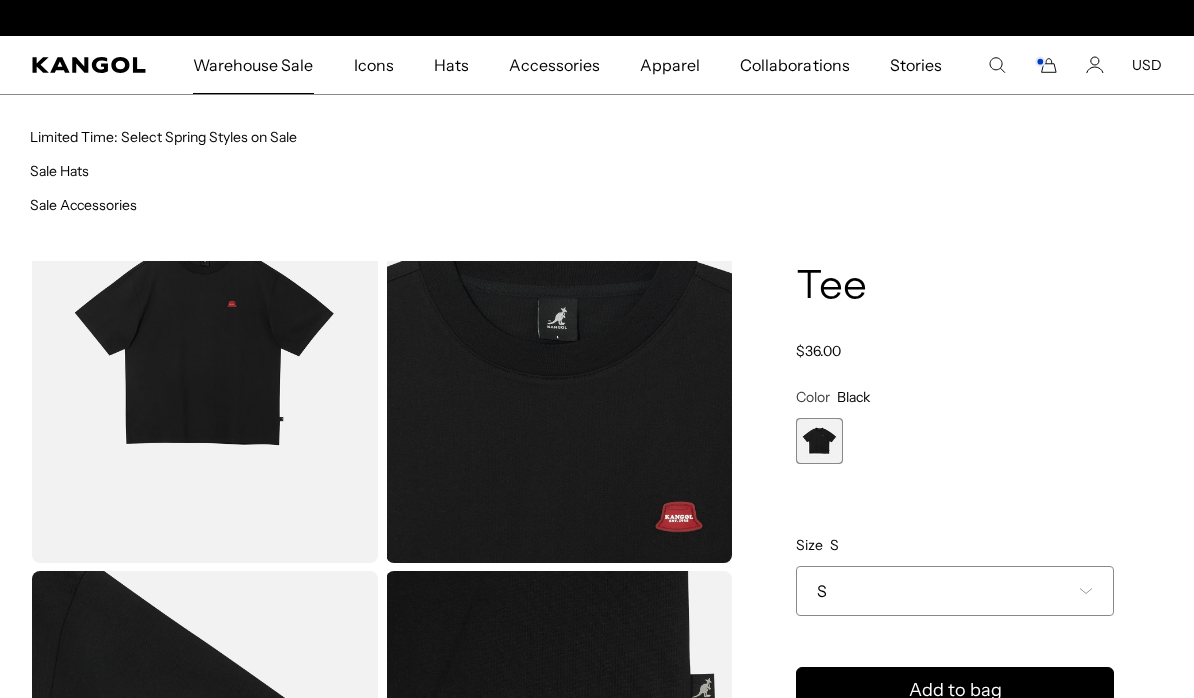 click on "Limited Time: Select Spring Styles on Sale" at bounding box center [163, 137] 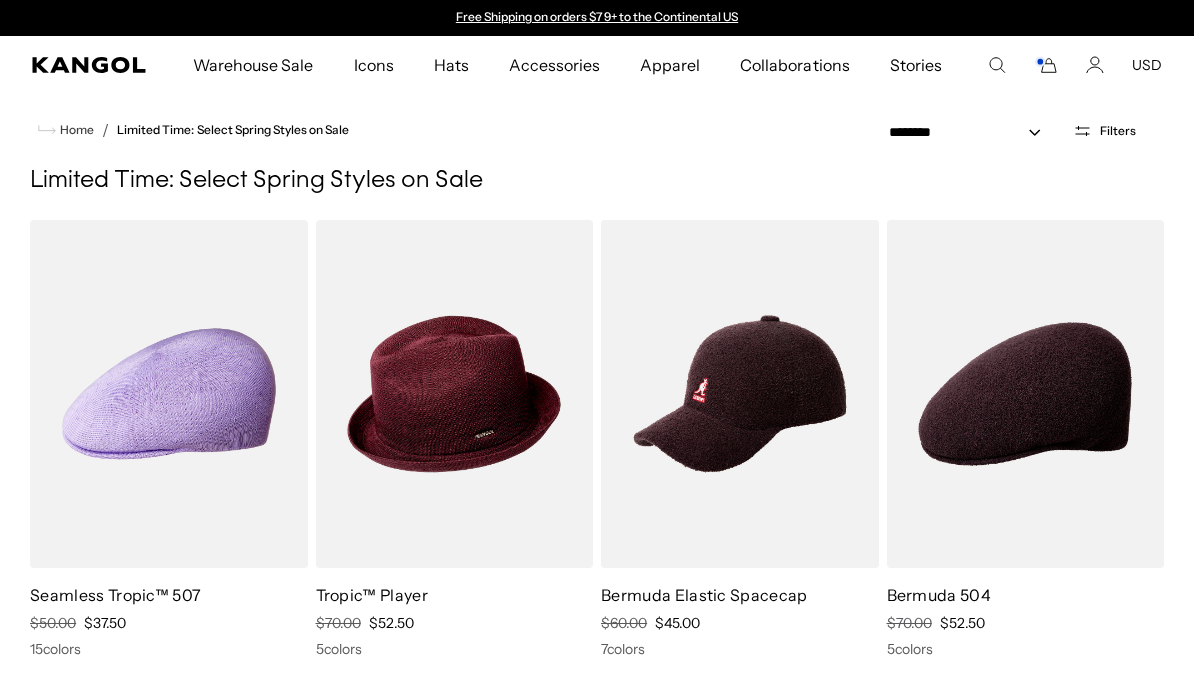 scroll, scrollTop: 0, scrollLeft: 0, axis: both 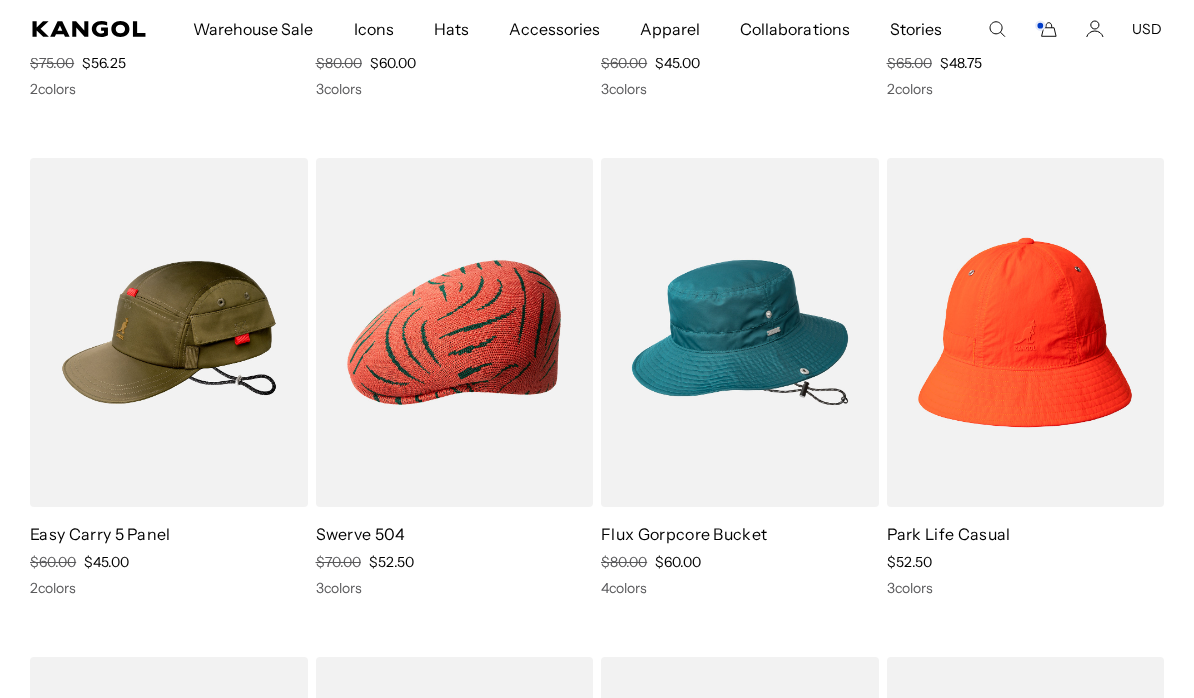 click at bounding box center [0, 0] 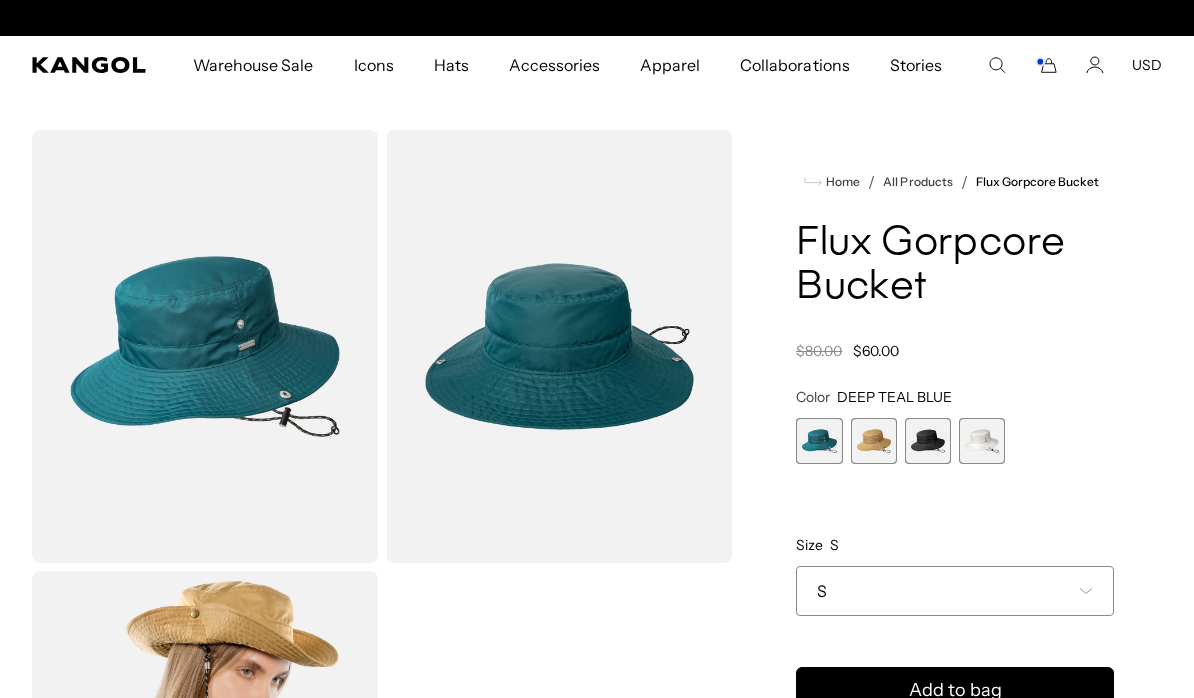 scroll, scrollTop: 189, scrollLeft: 0, axis: vertical 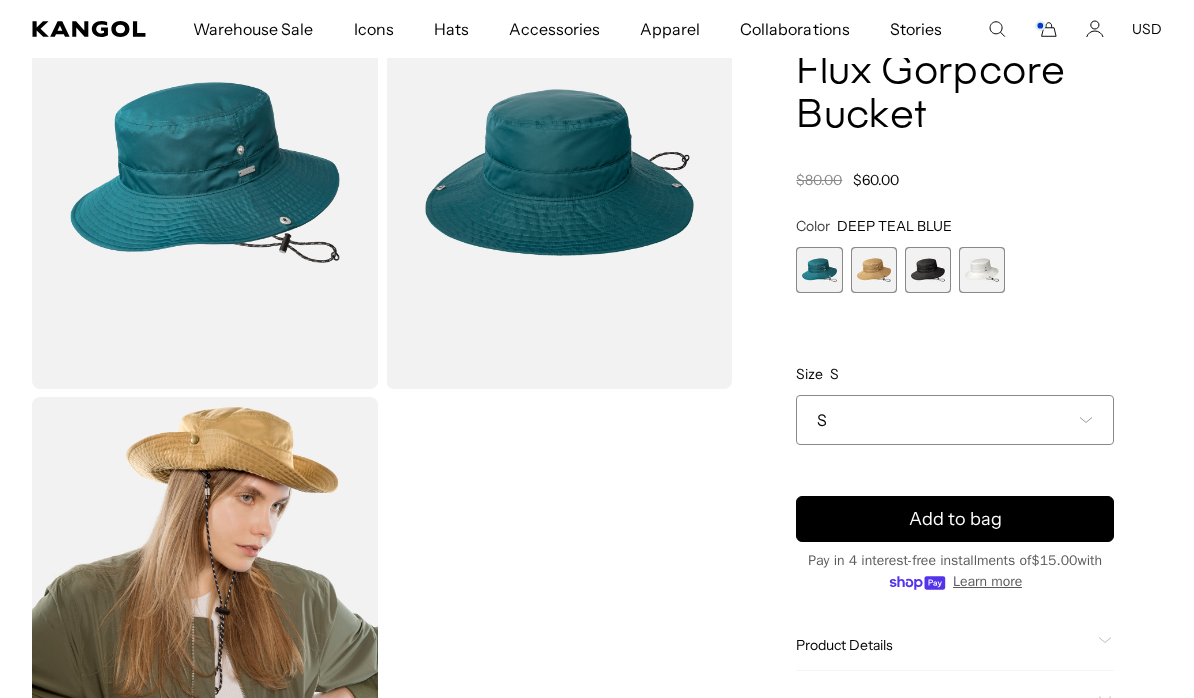 click at bounding box center (874, 270) 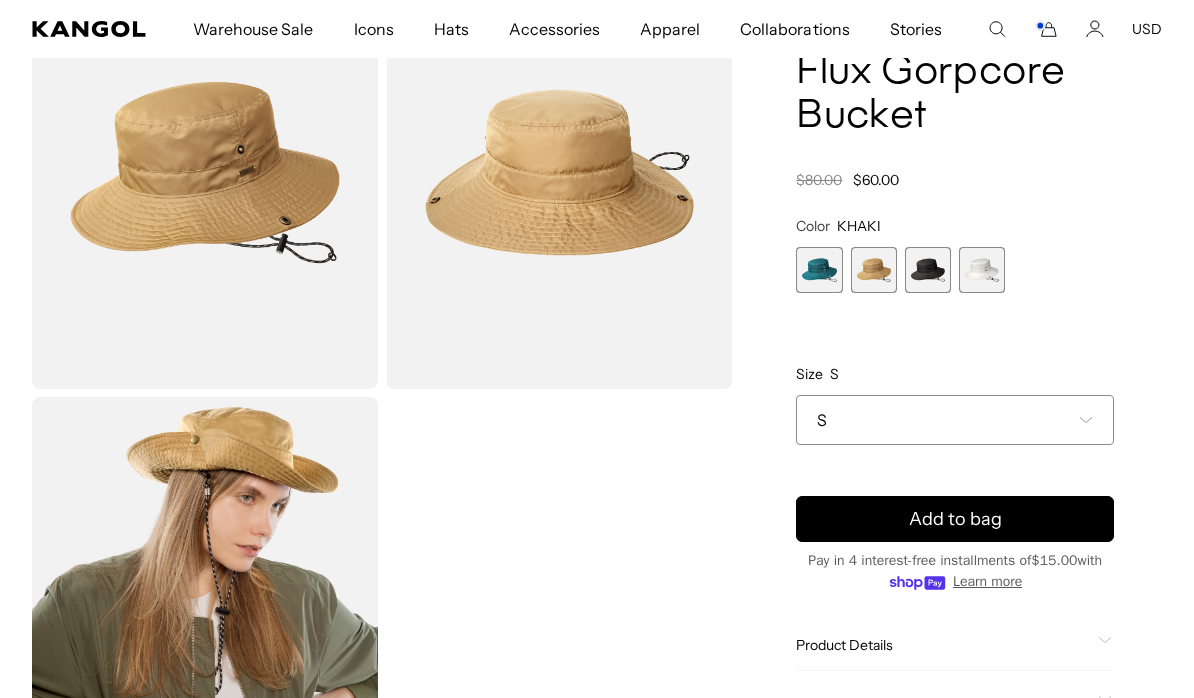 scroll, scrollTop: 0, scrollLeft: 412, axis: horizontal 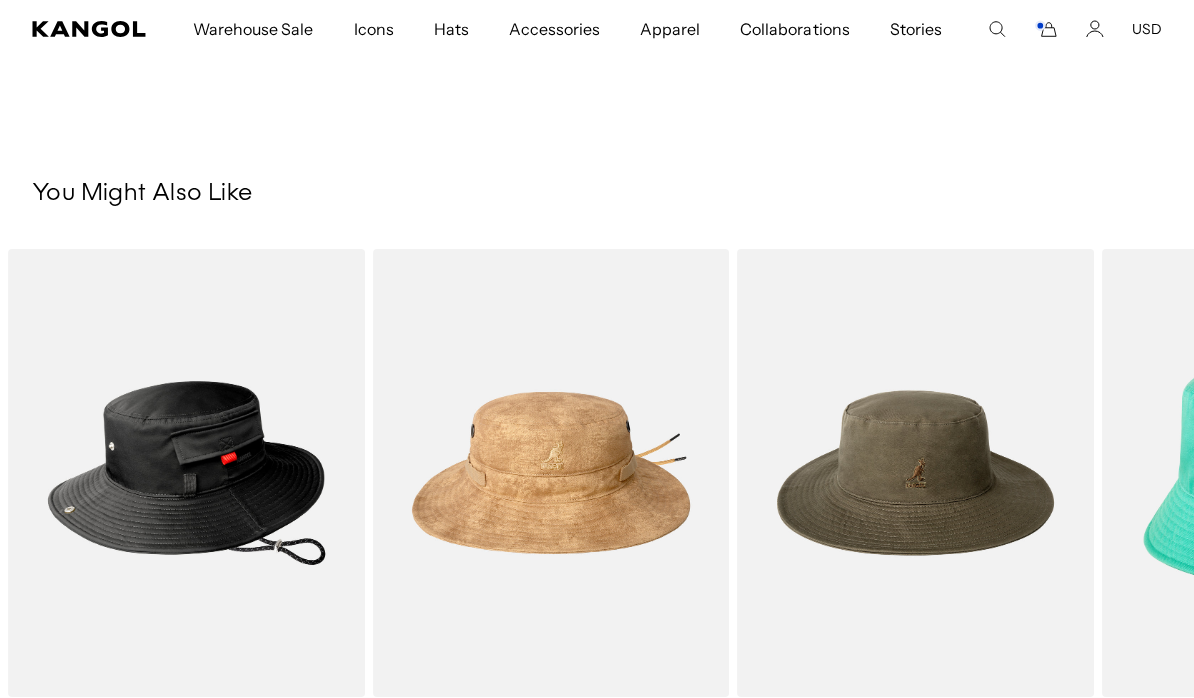 click at bounding box center [0, 0] 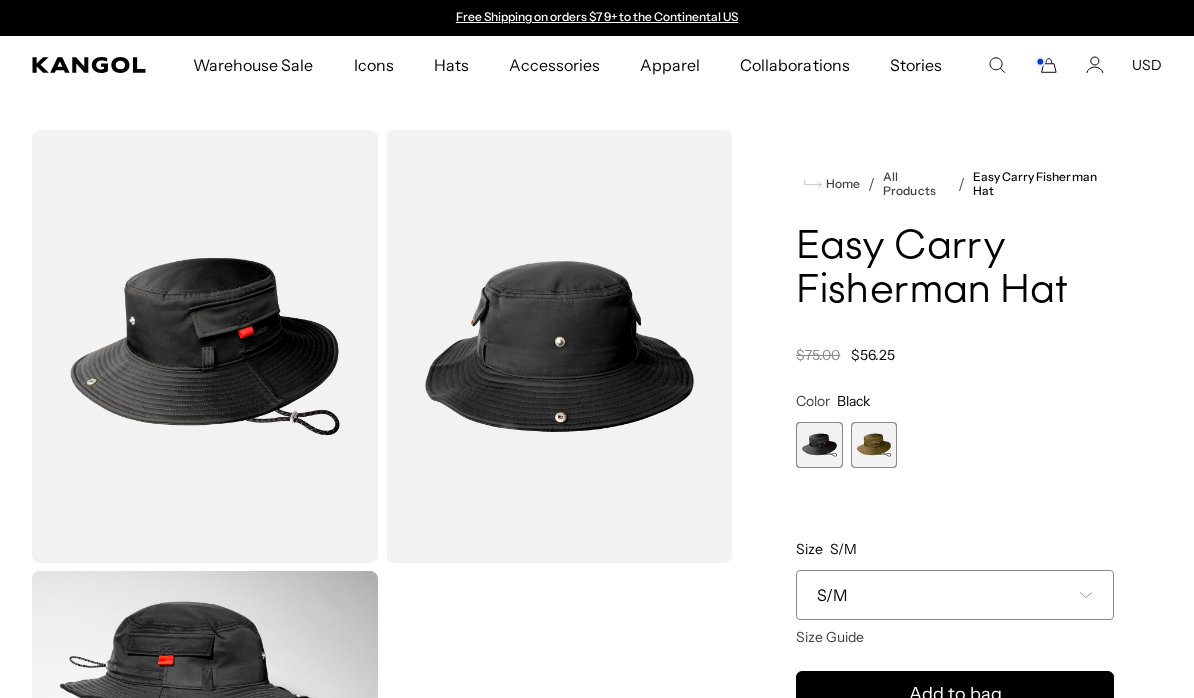 scroll, scrollTop: 137, scrollLeft: 0, axis: vertical 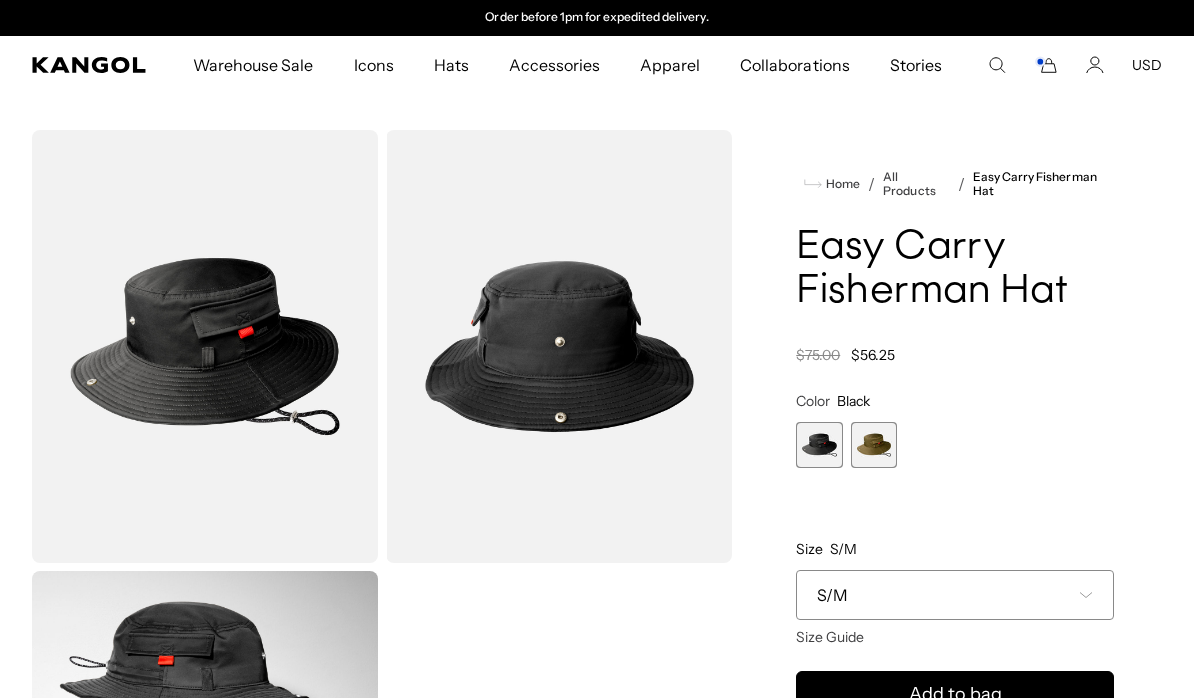 click 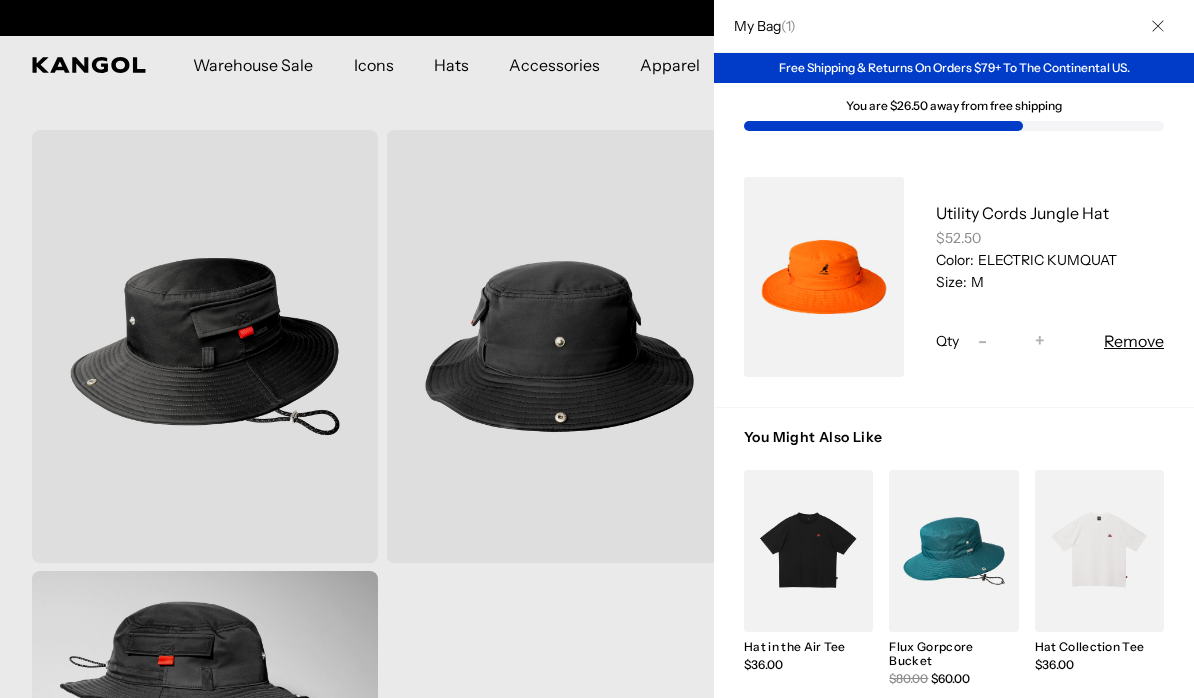 scroll, scrollTop: 0, scrollLeft: 0, axis: both 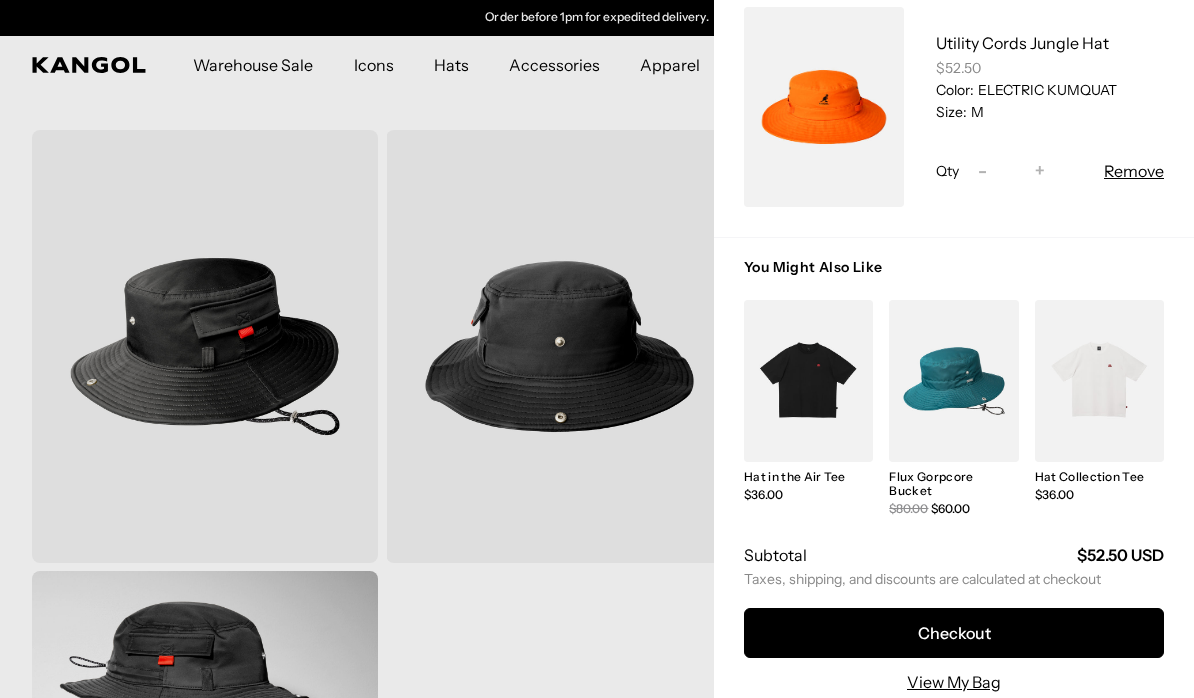 click on "Checkout" at bounding box center [954, 633] 